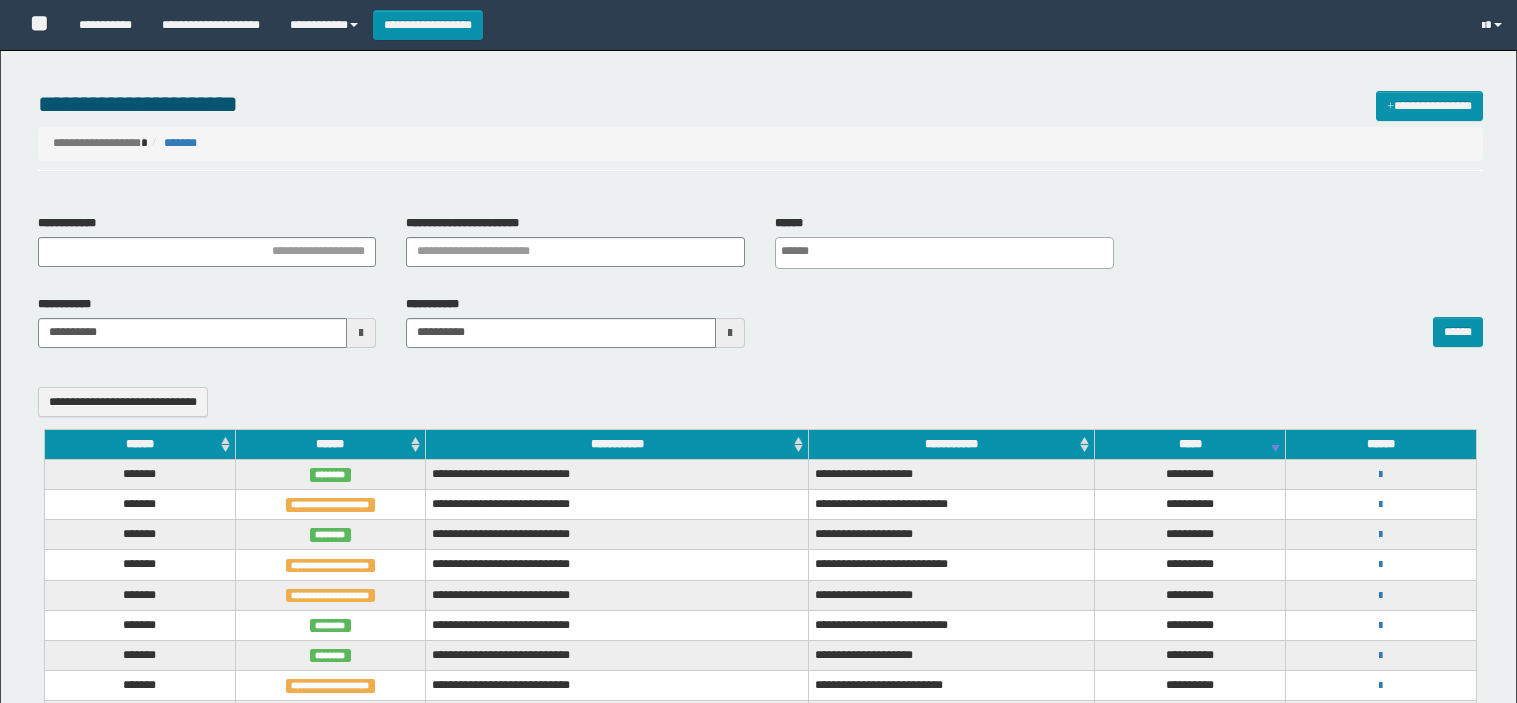 select 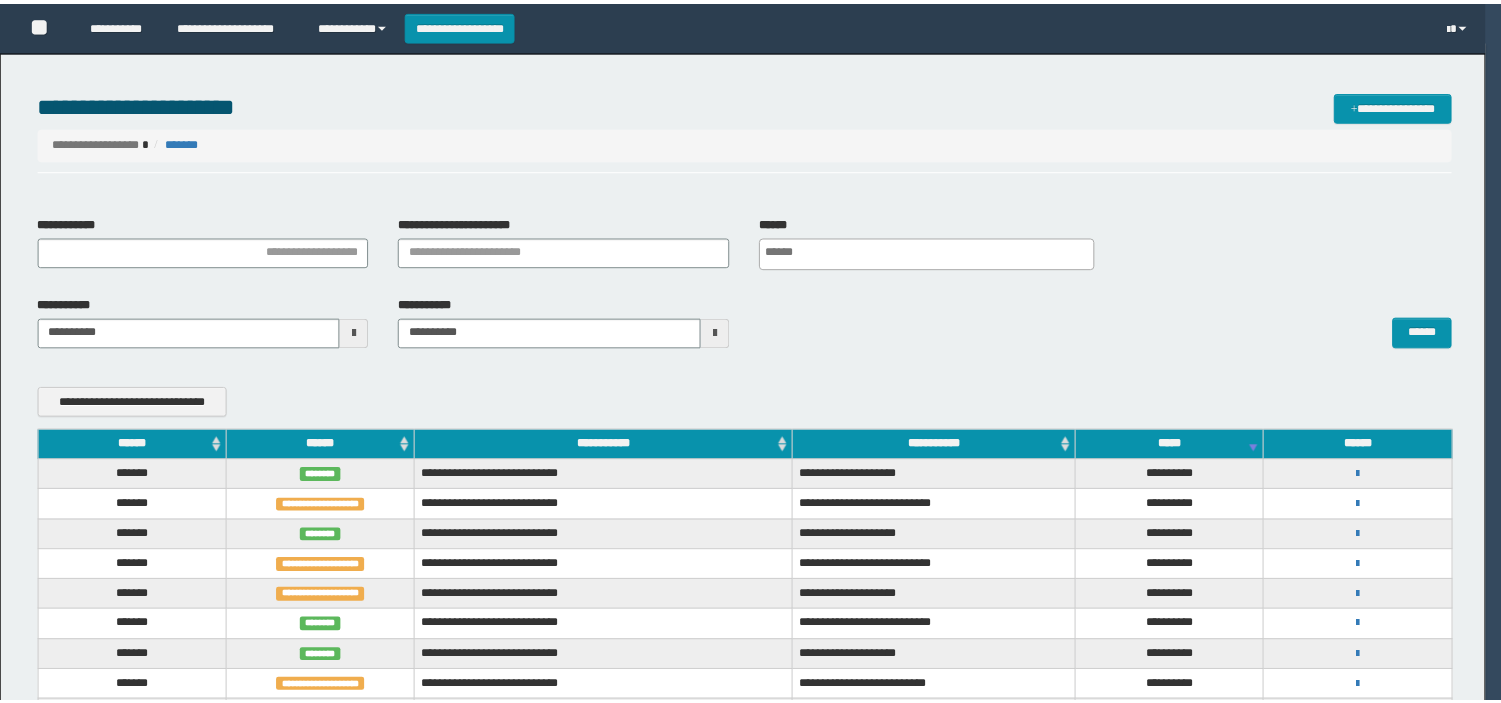 scroll, scrollTop: 0, scrollLeft: 0, axis: both 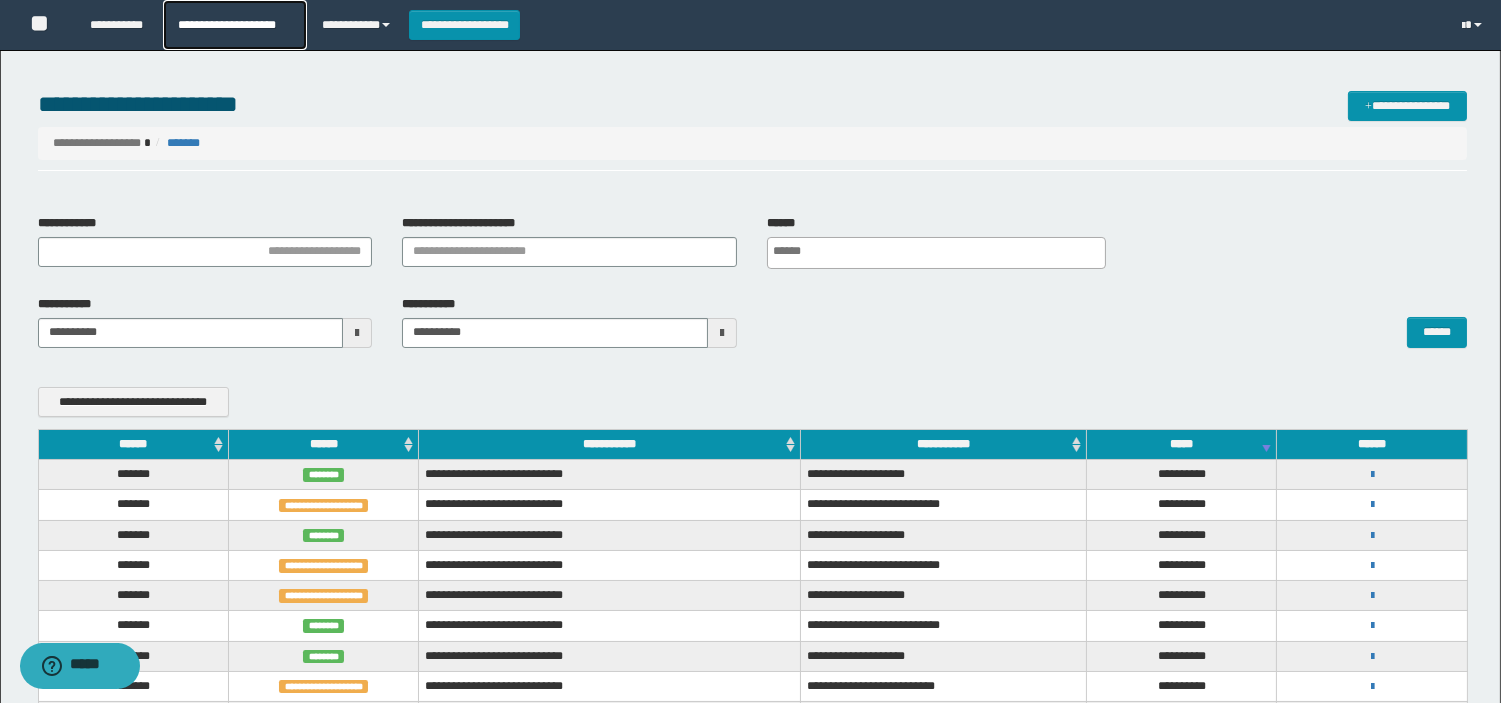 click on "**********" at bounding box center [234, 25] 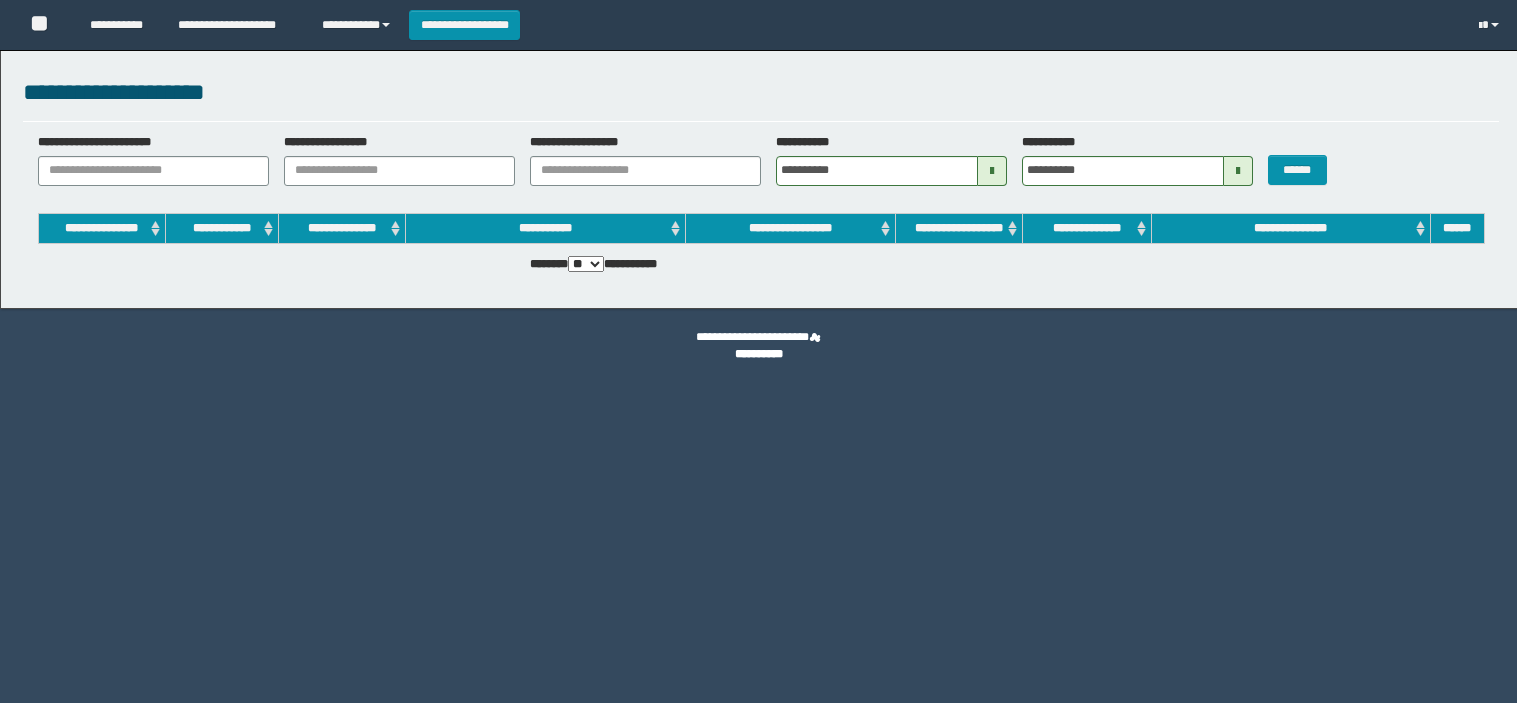 scroll, scrollTop: 0, scrollLeft: 0, axis: both 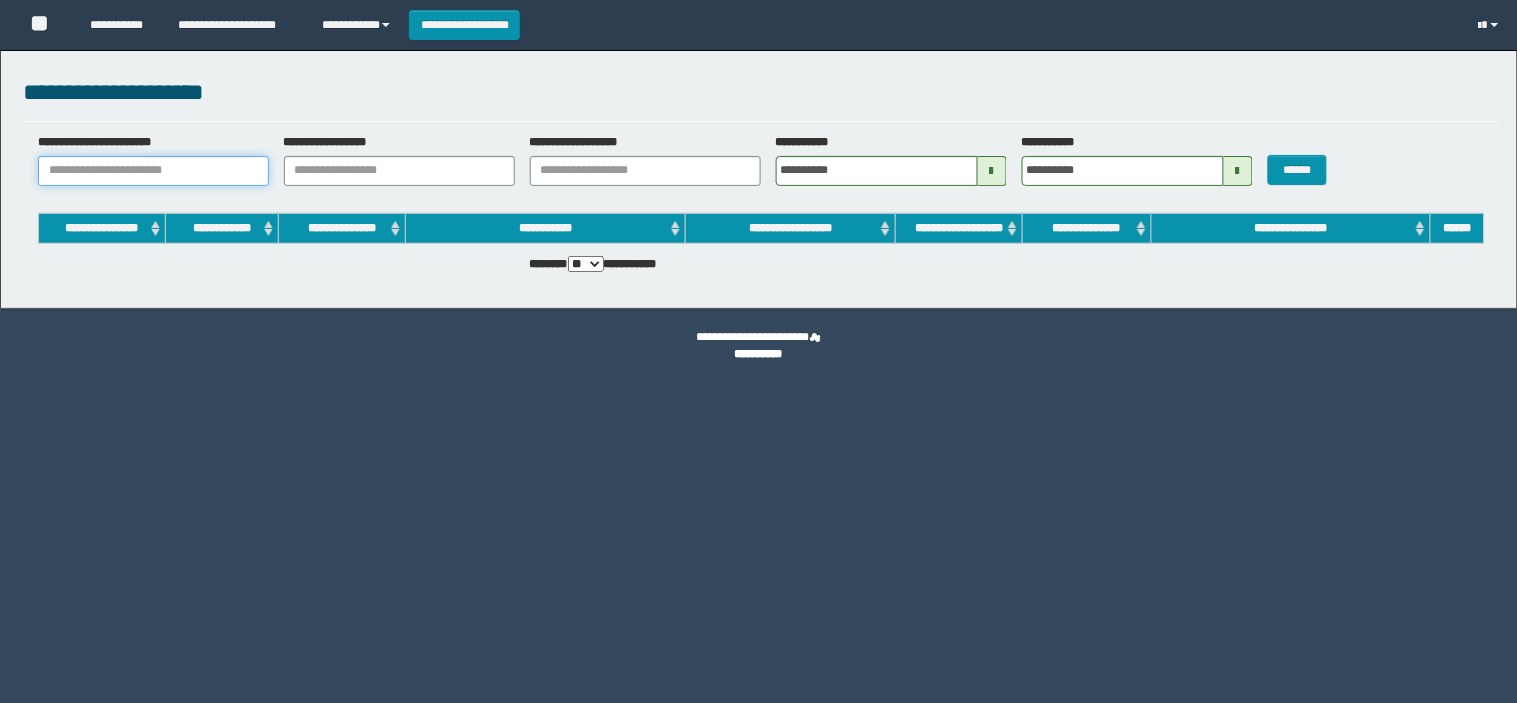 click on "**********" at bounding box center (153, 171) 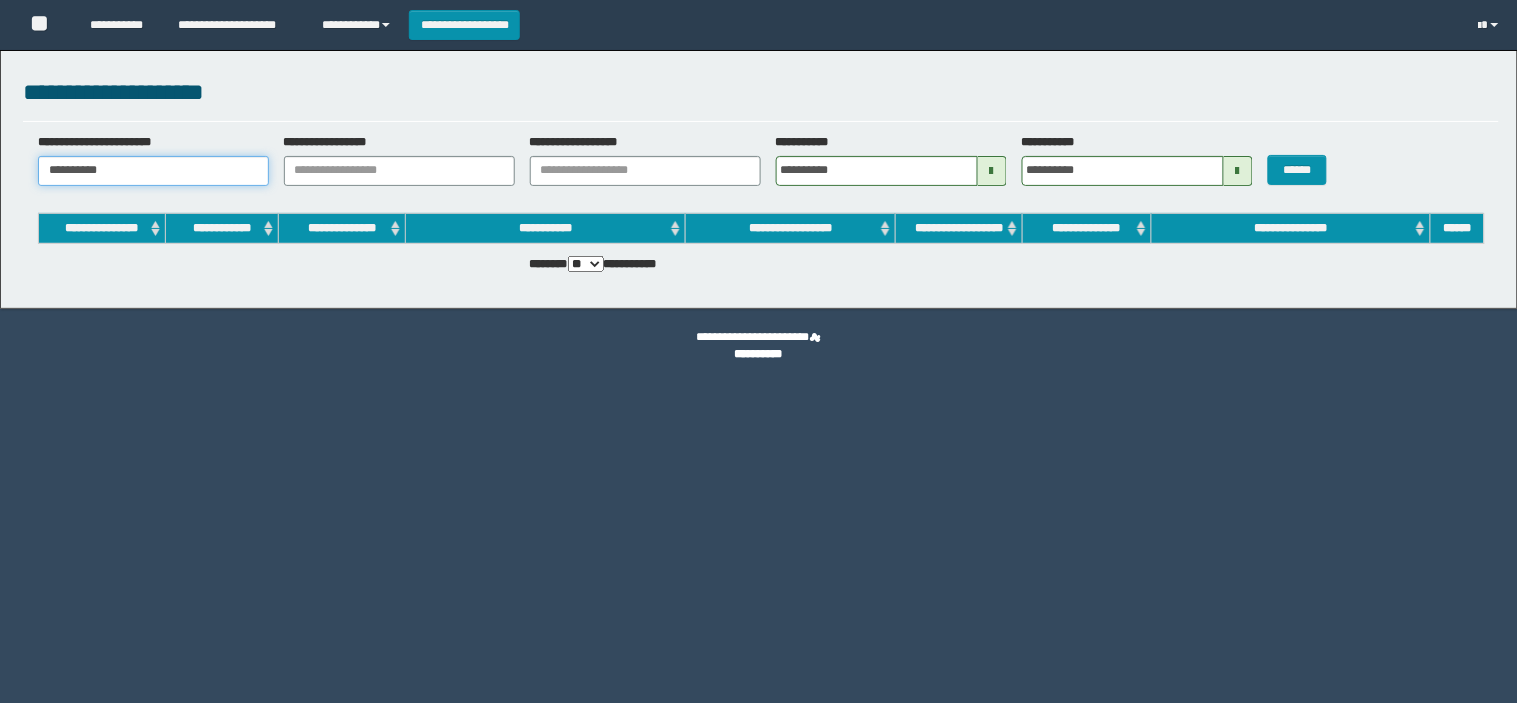 scroll, scrollTop: 0, scrollLeft: 0, axis: both 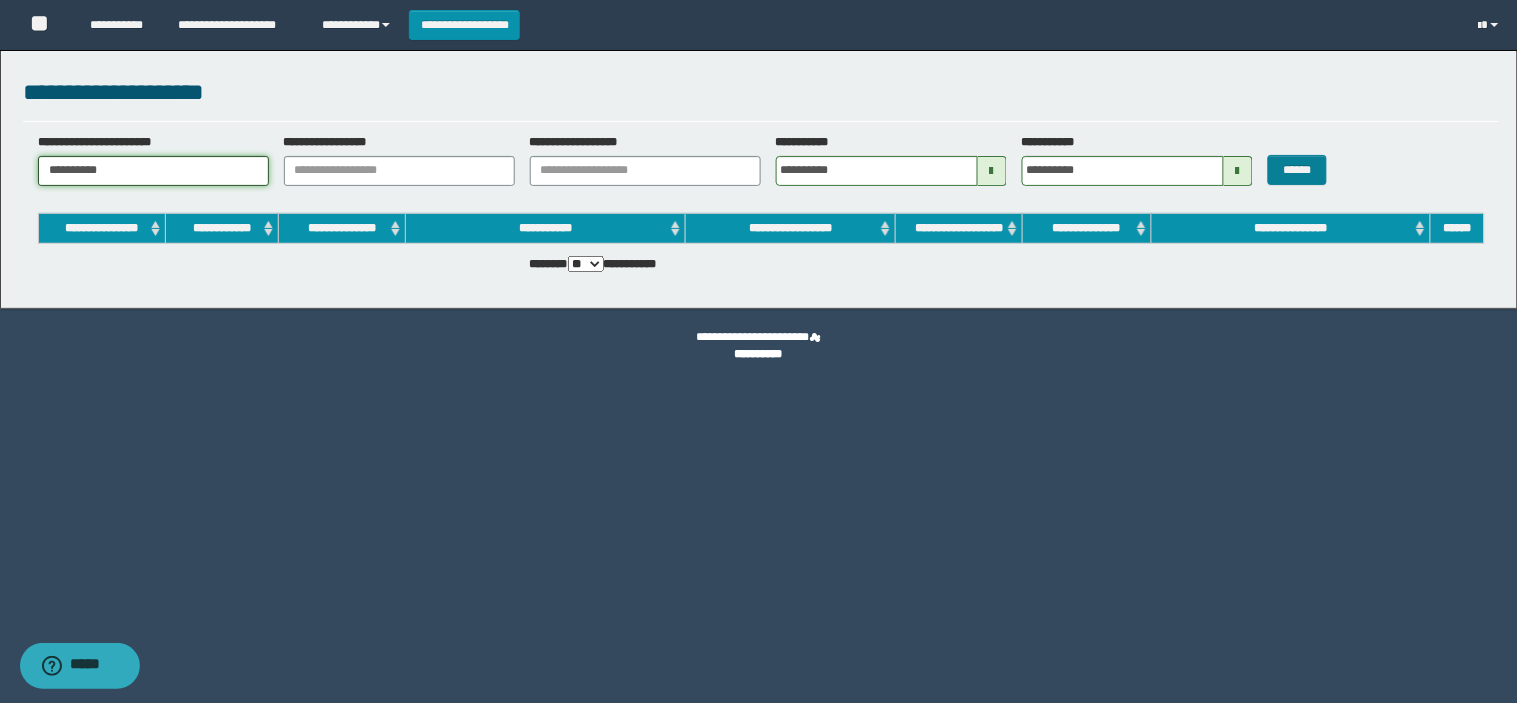 type on "**********" 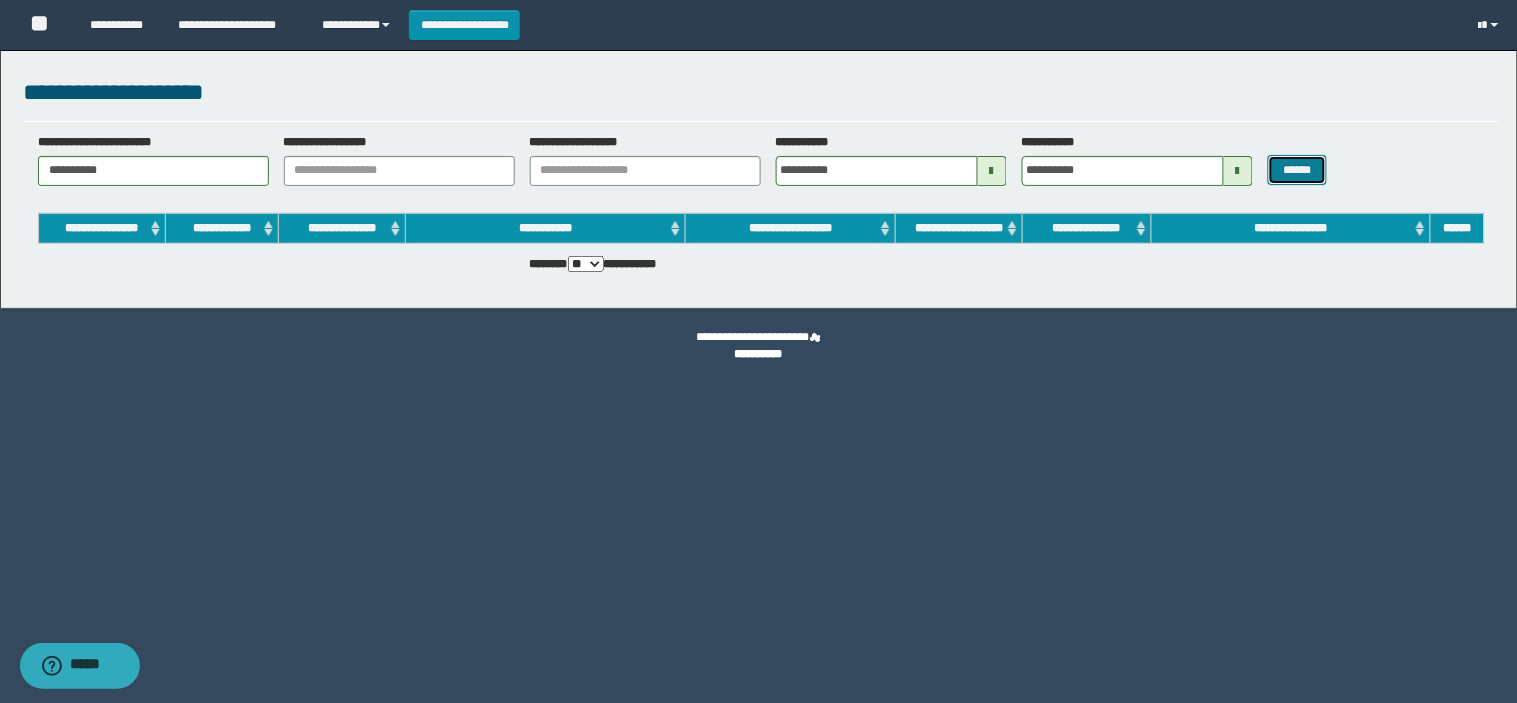 click on "******" at bounding box center (1298, 170) 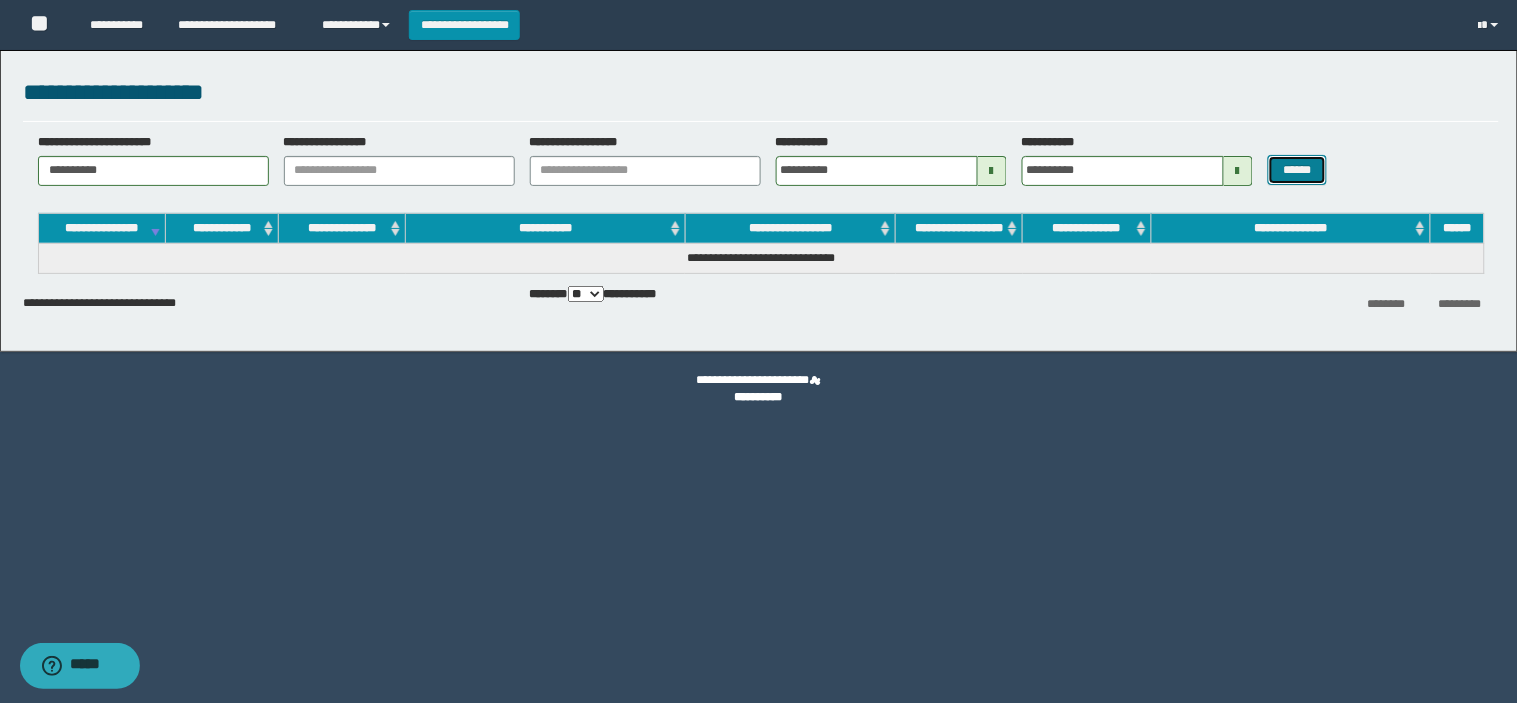 type 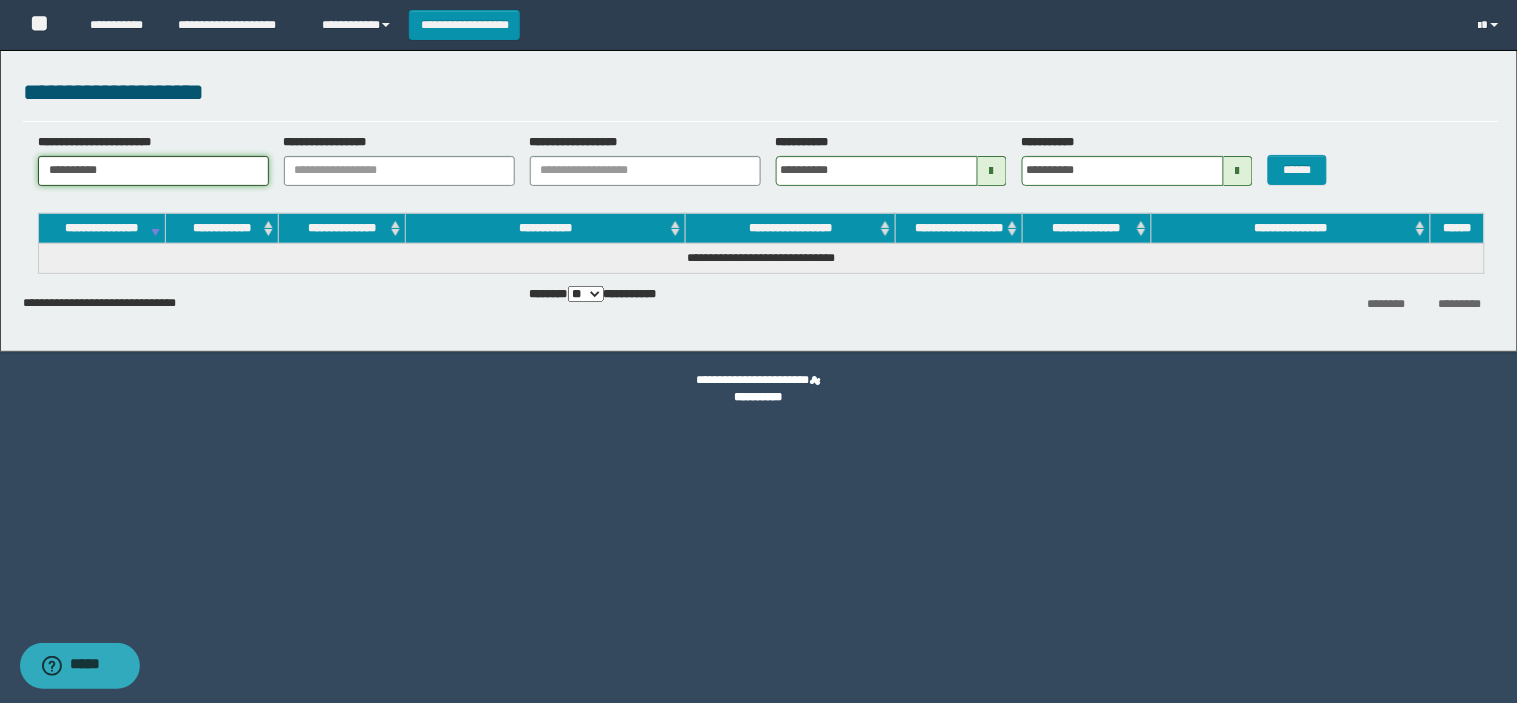 drag, startPoint x: 152, startPoint y: 160, endPoint x: 10, endPoint y: 176, distance: 142.89856 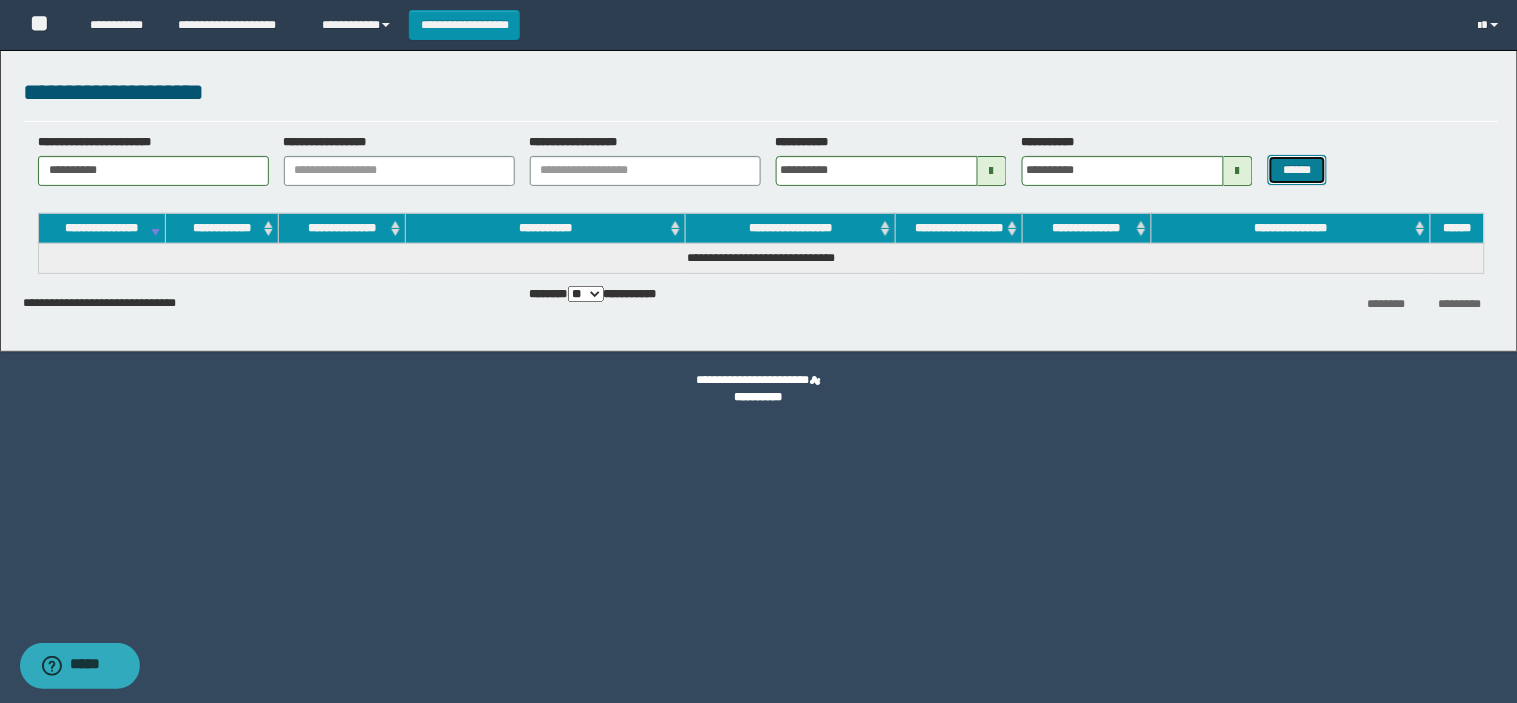 click on "******" at bounding box center [1298, 170] 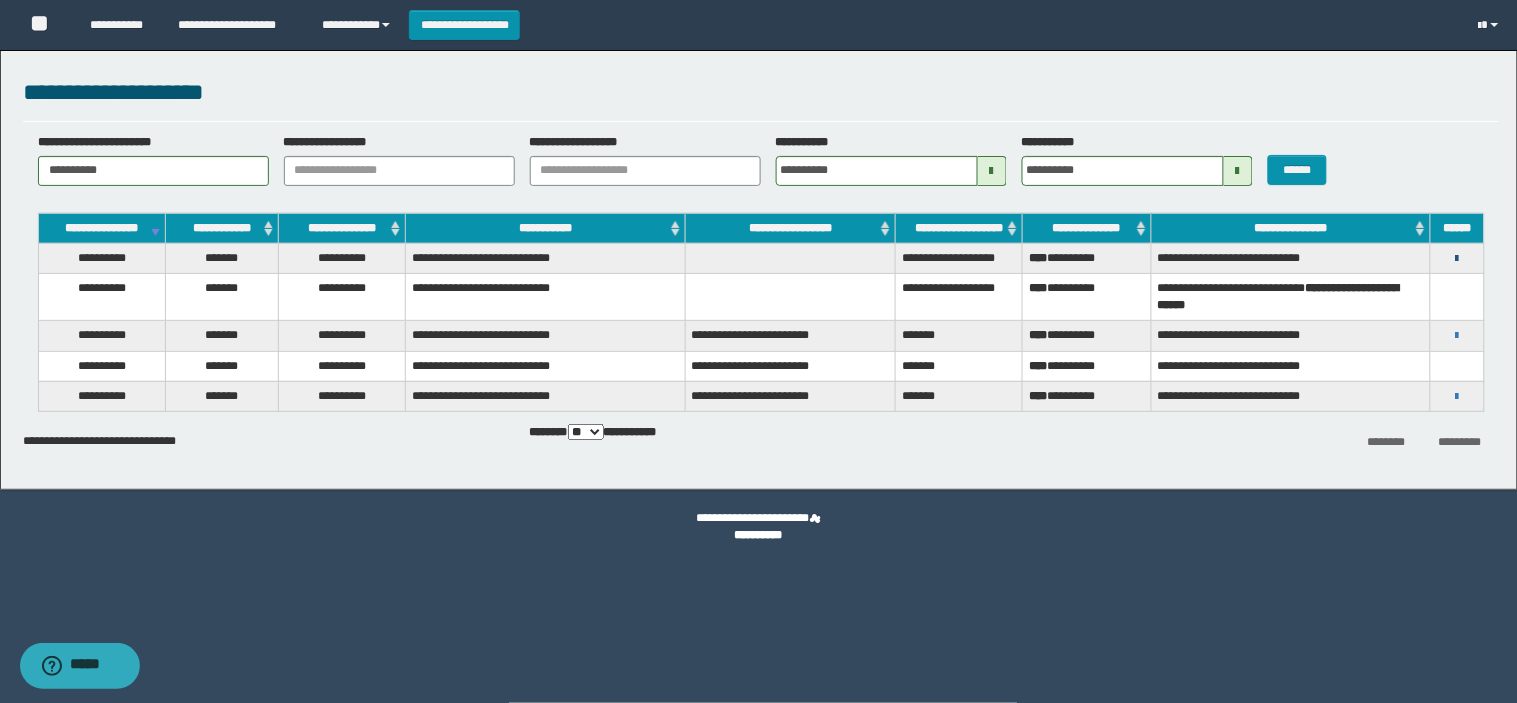 click at bounding box center (1457, 259) 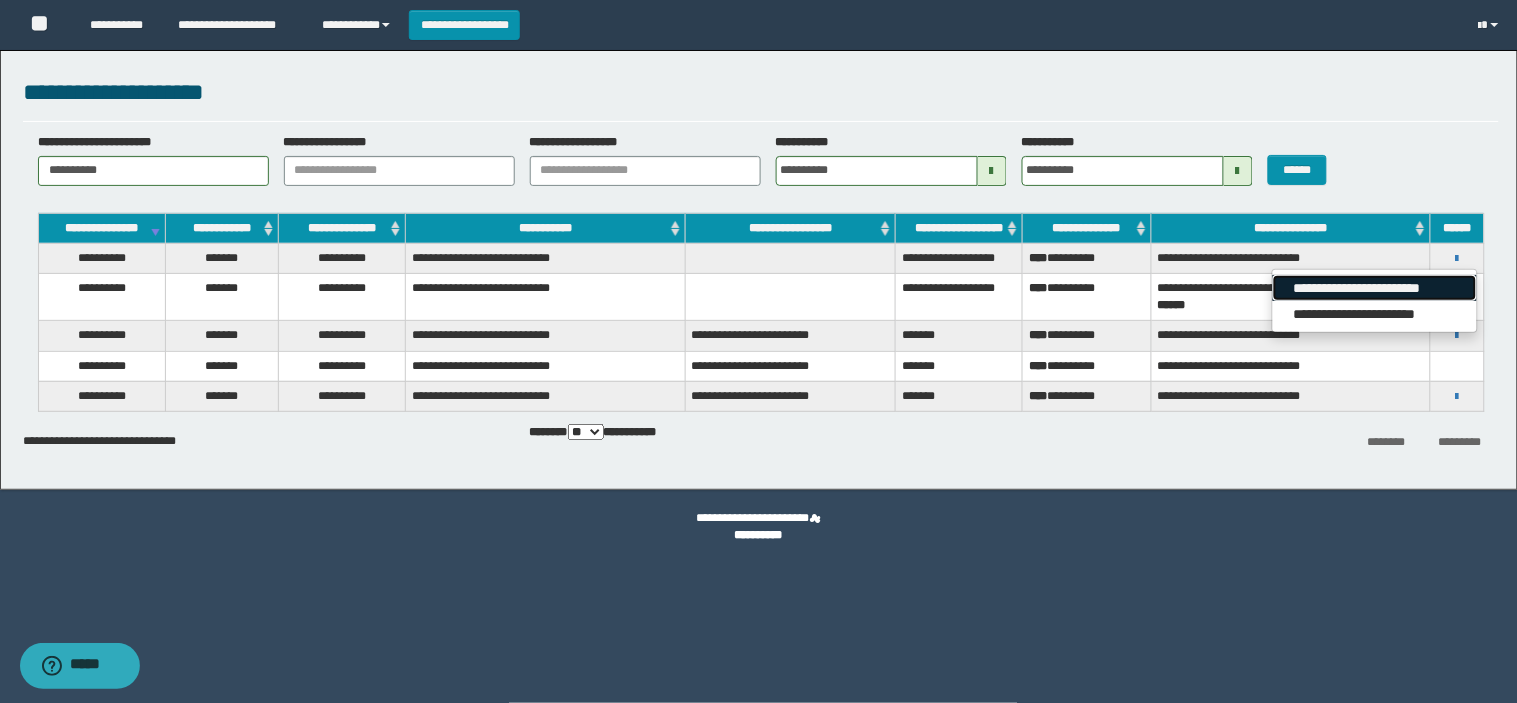 click on "**********" at bounding box center [1374, 288] 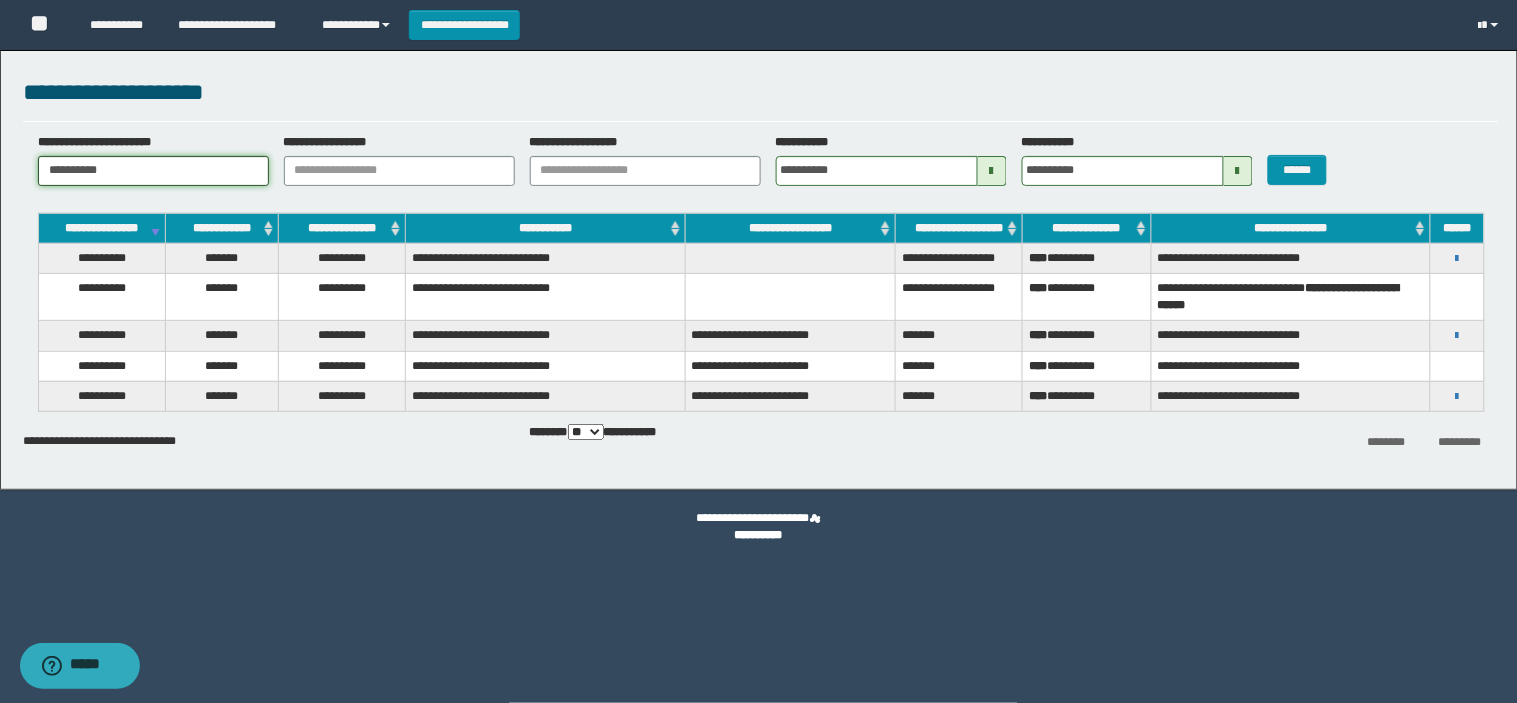 drag, startPoint x: 214, startPoint y: 172, endPoint x: 20, endPoint y: 210, distance: 197.68661 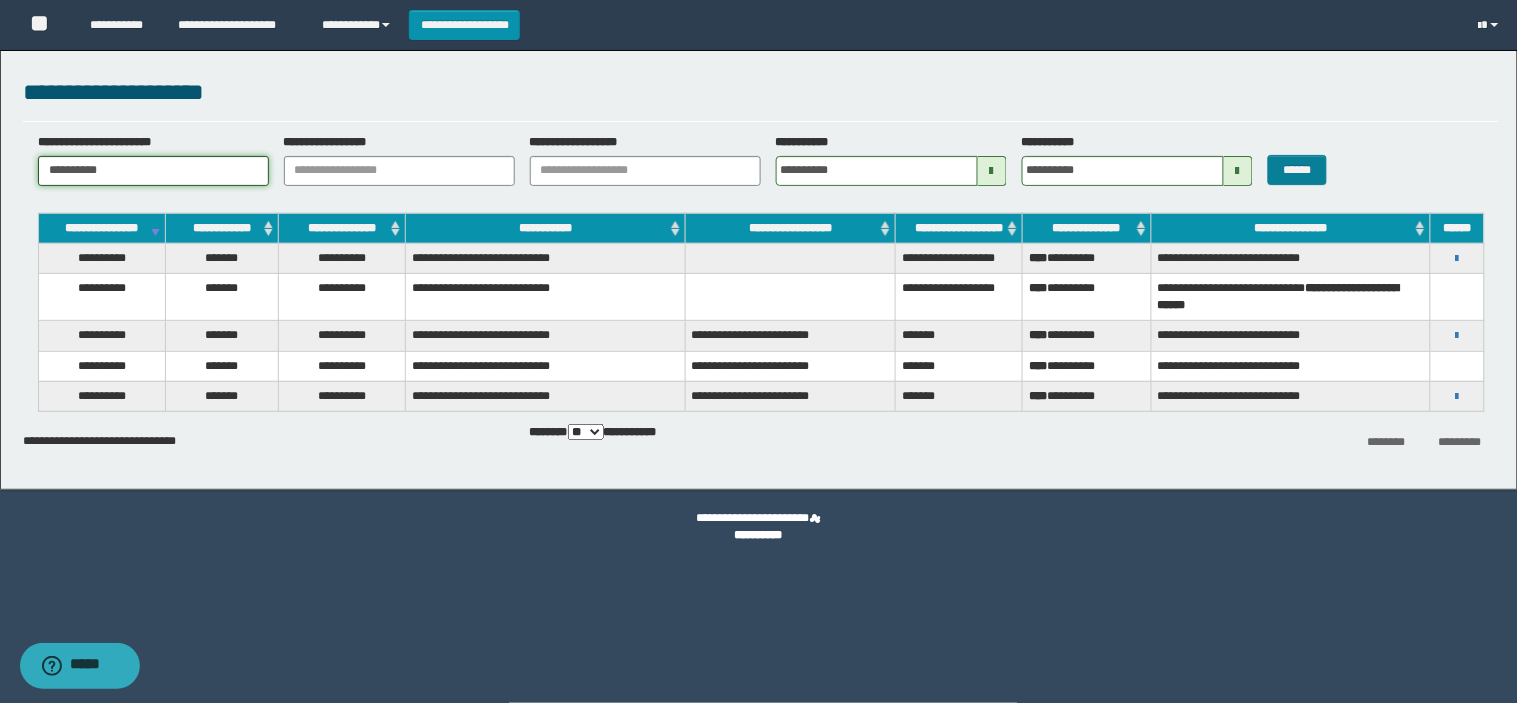 type on "**********" 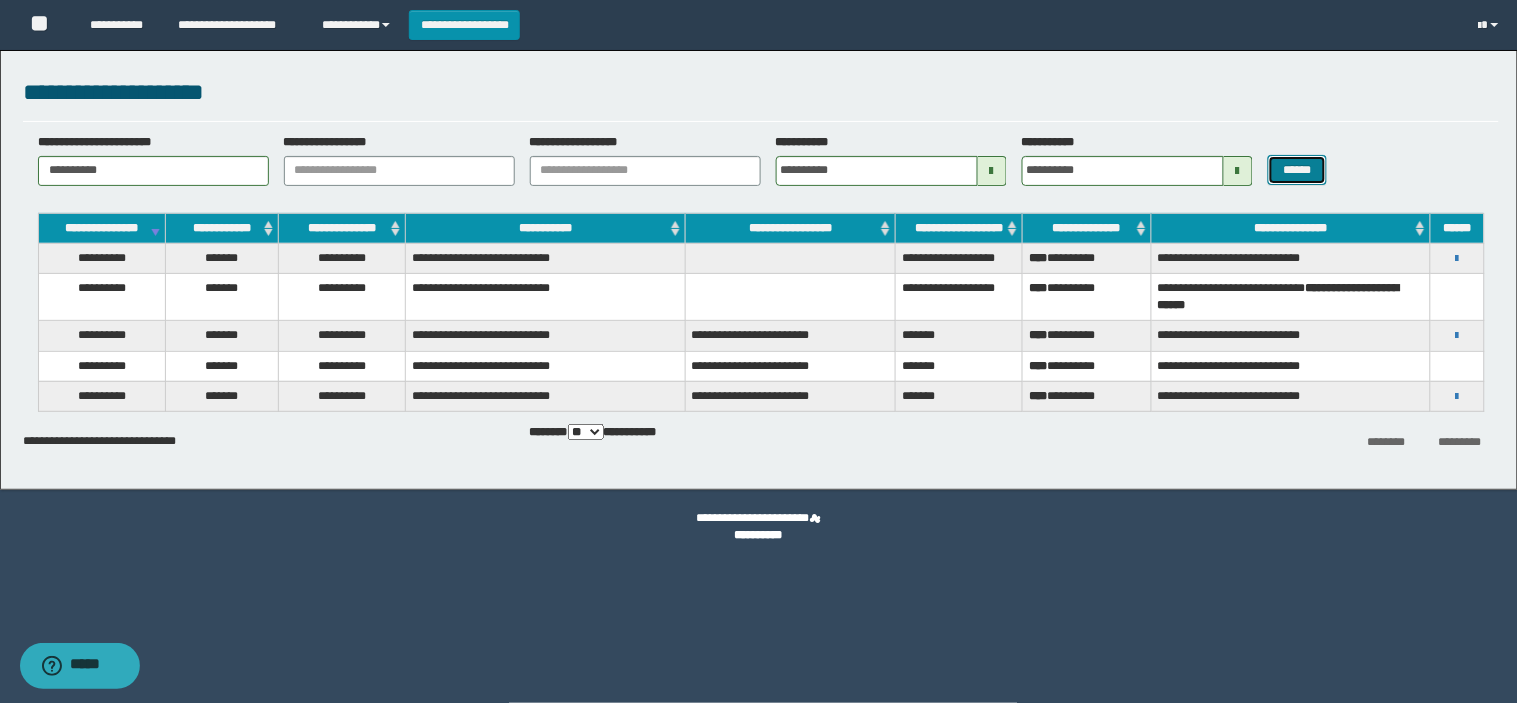 click on "******" at bounding box center (1298, 170) 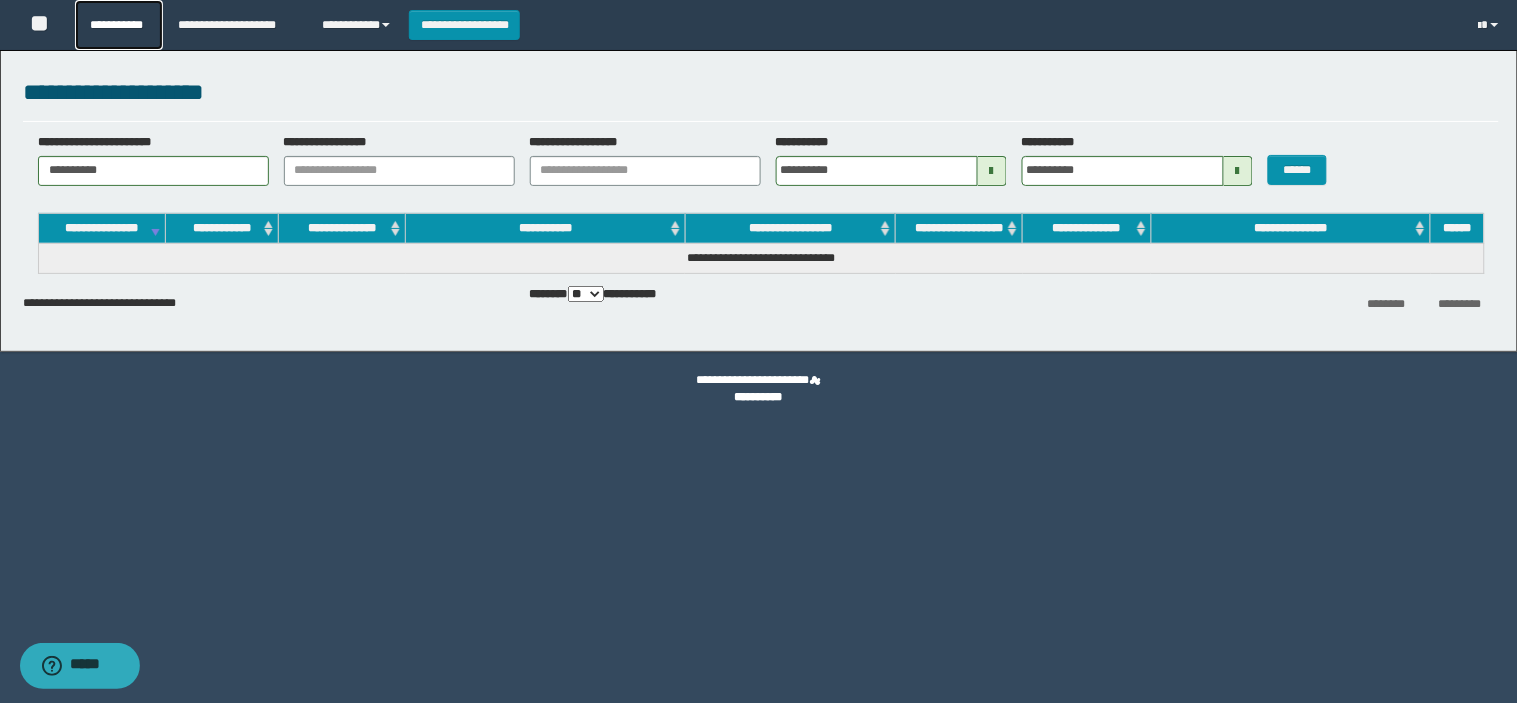 click on "**********" at bounding box center [119, 25] 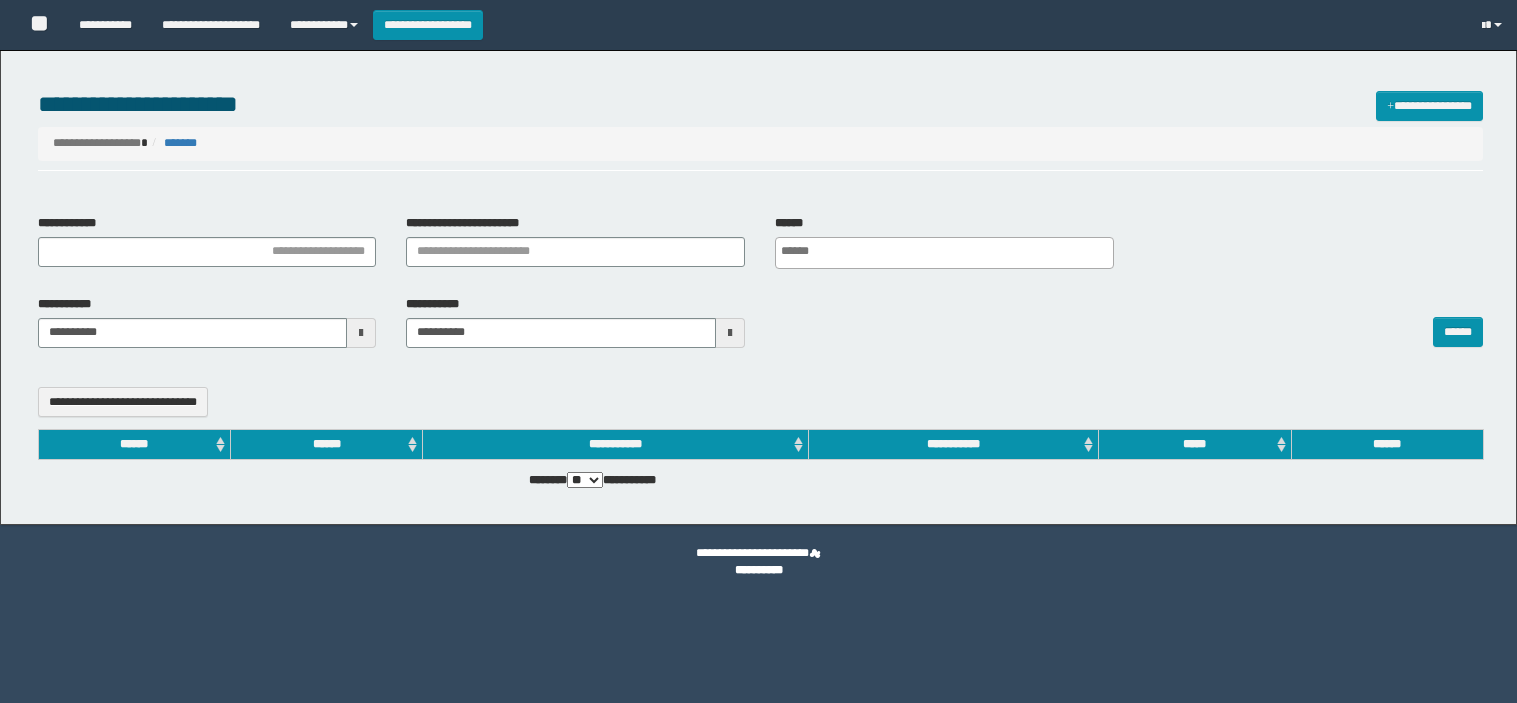 select 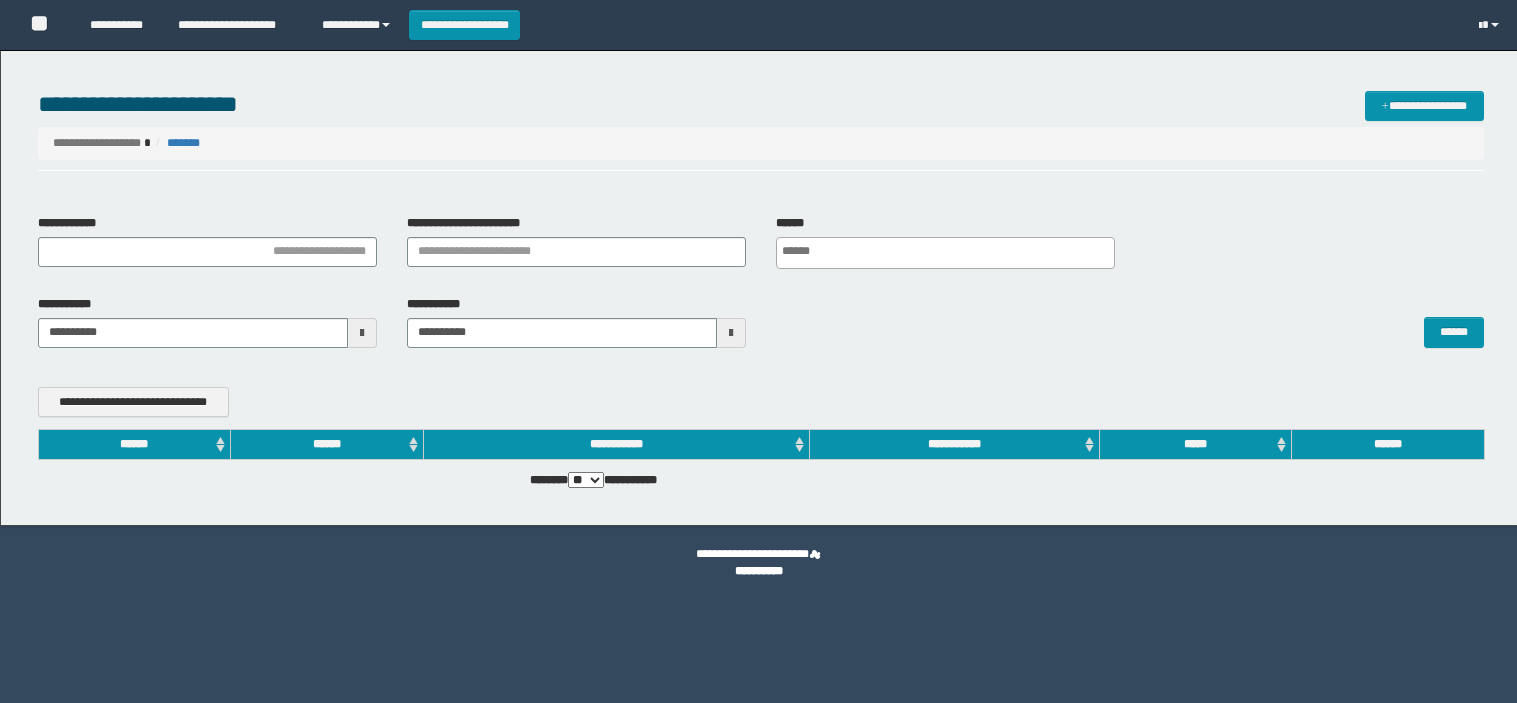 scroll, scrollTop: 0, scrollLeft: 0, axis: both 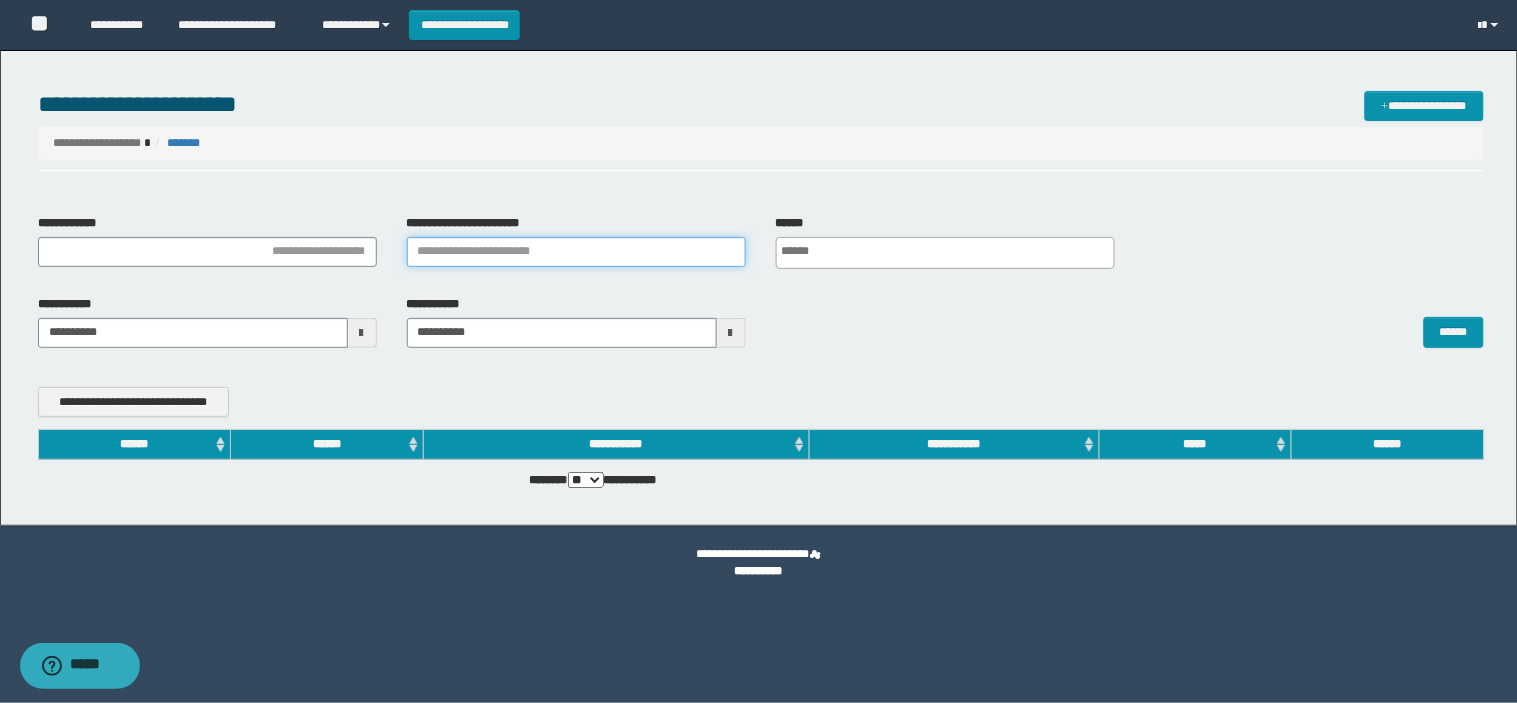 click on "**********" at bounding box center [576, 252] 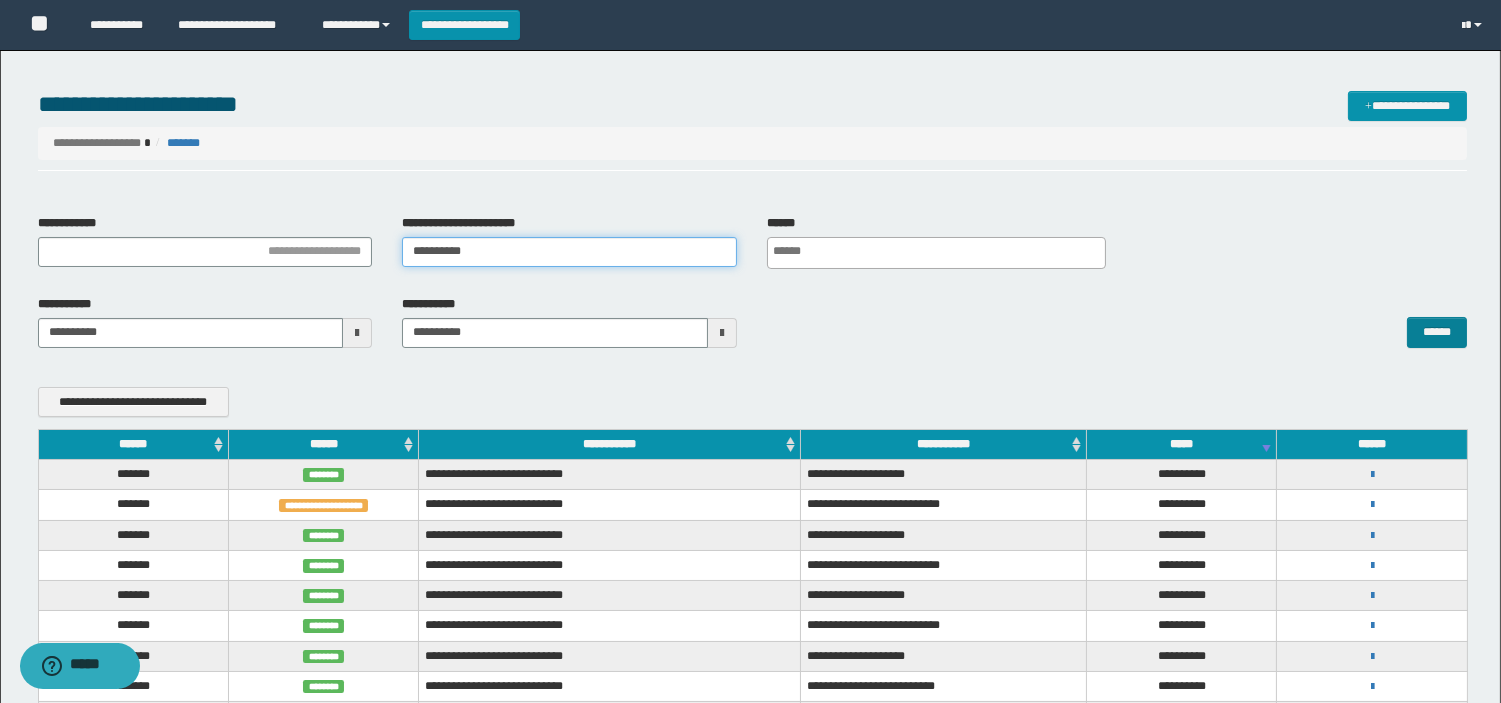 type on "**********" 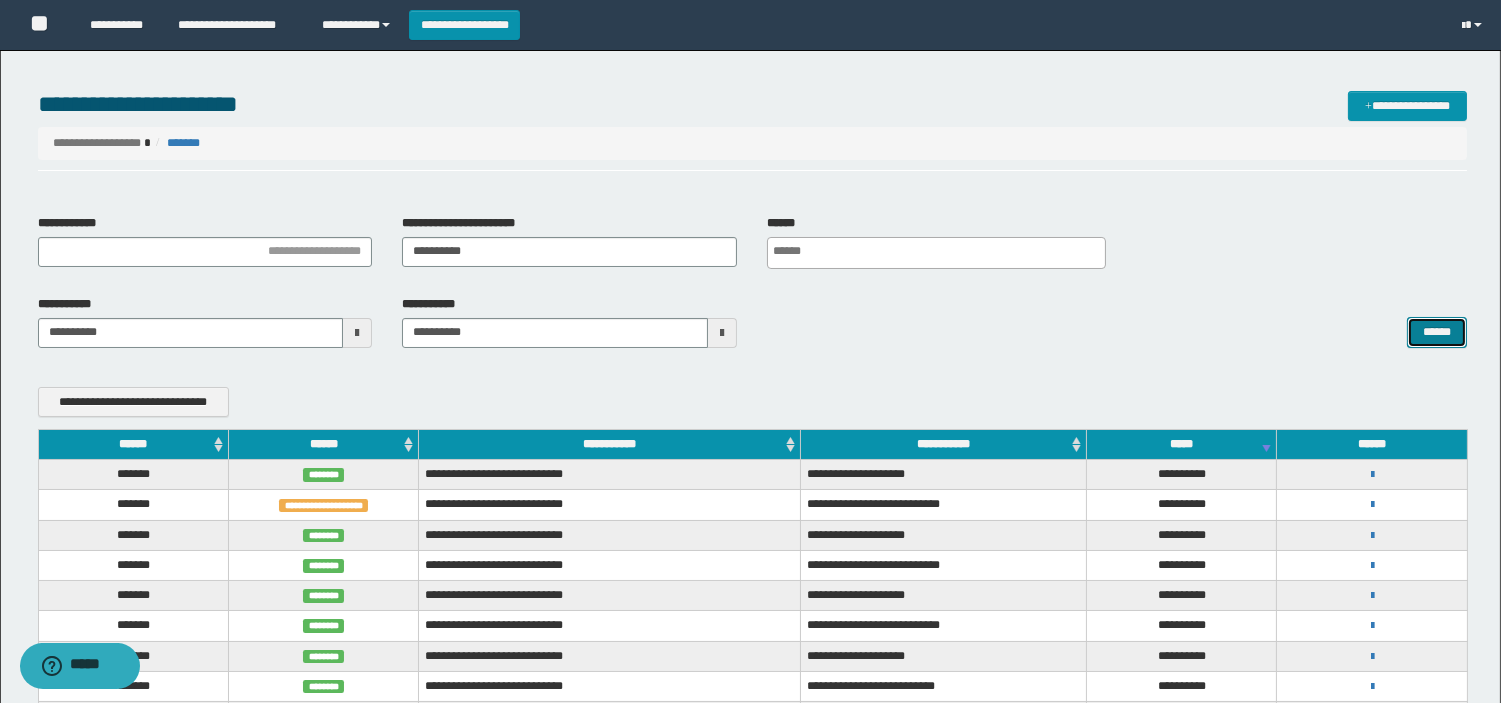 click on "******" at bounding box center (1437, 332) 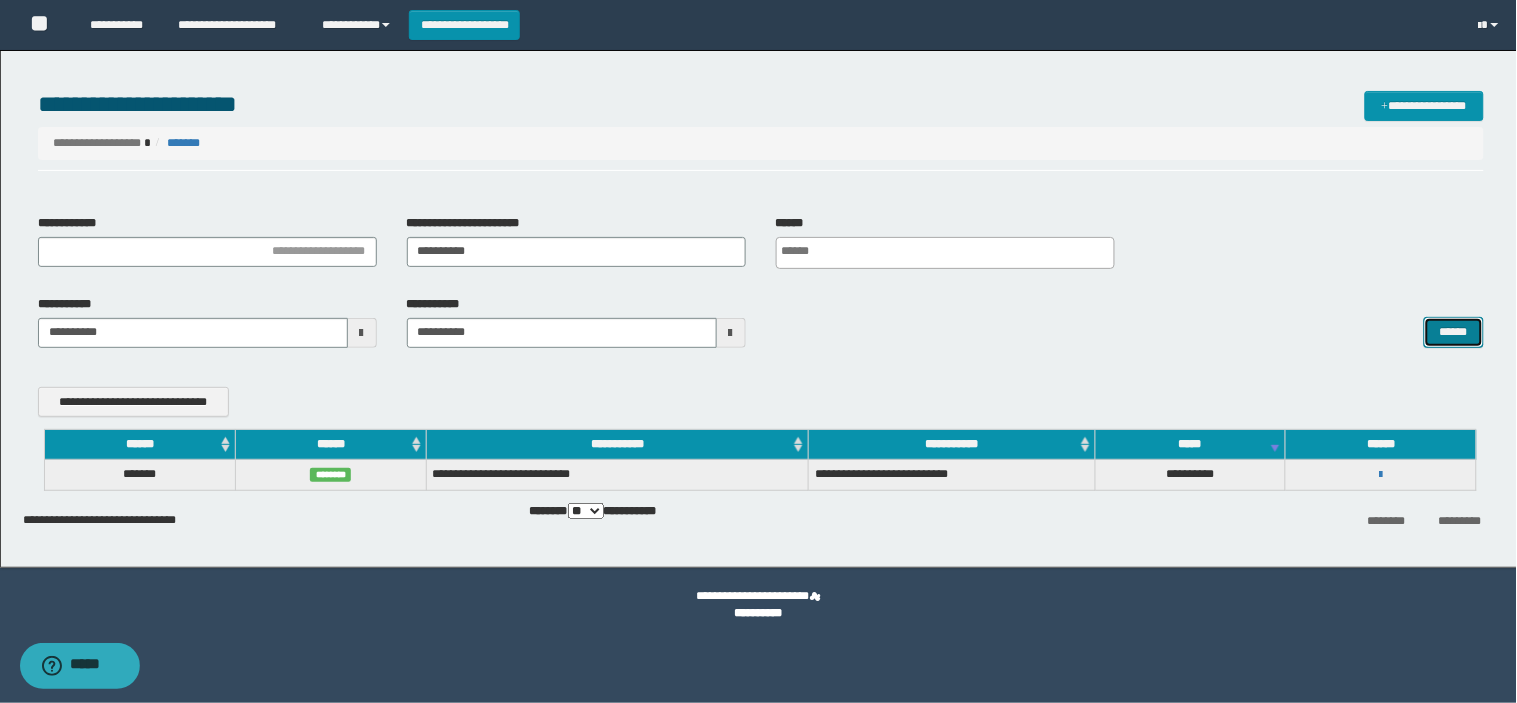 type 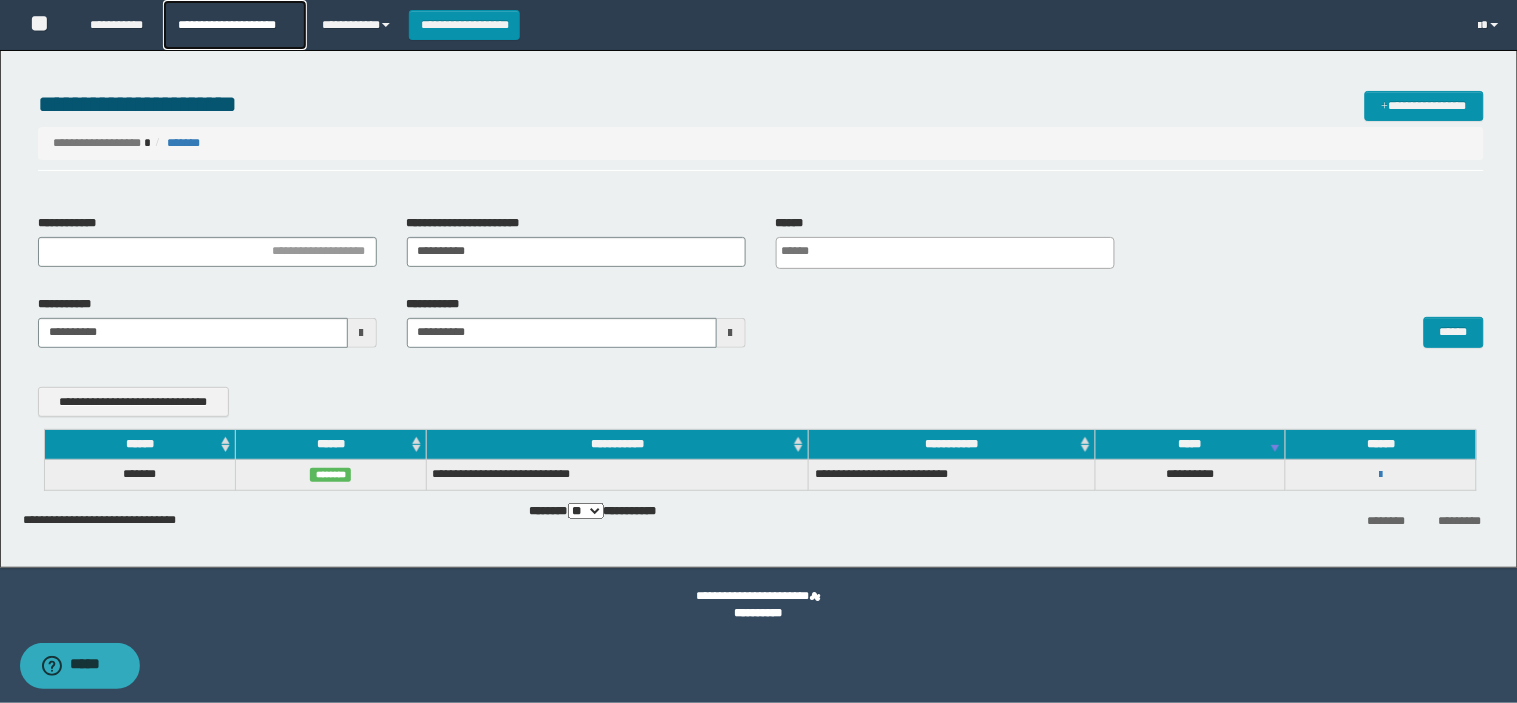 click on "**********" at bounding box center [234, 25] 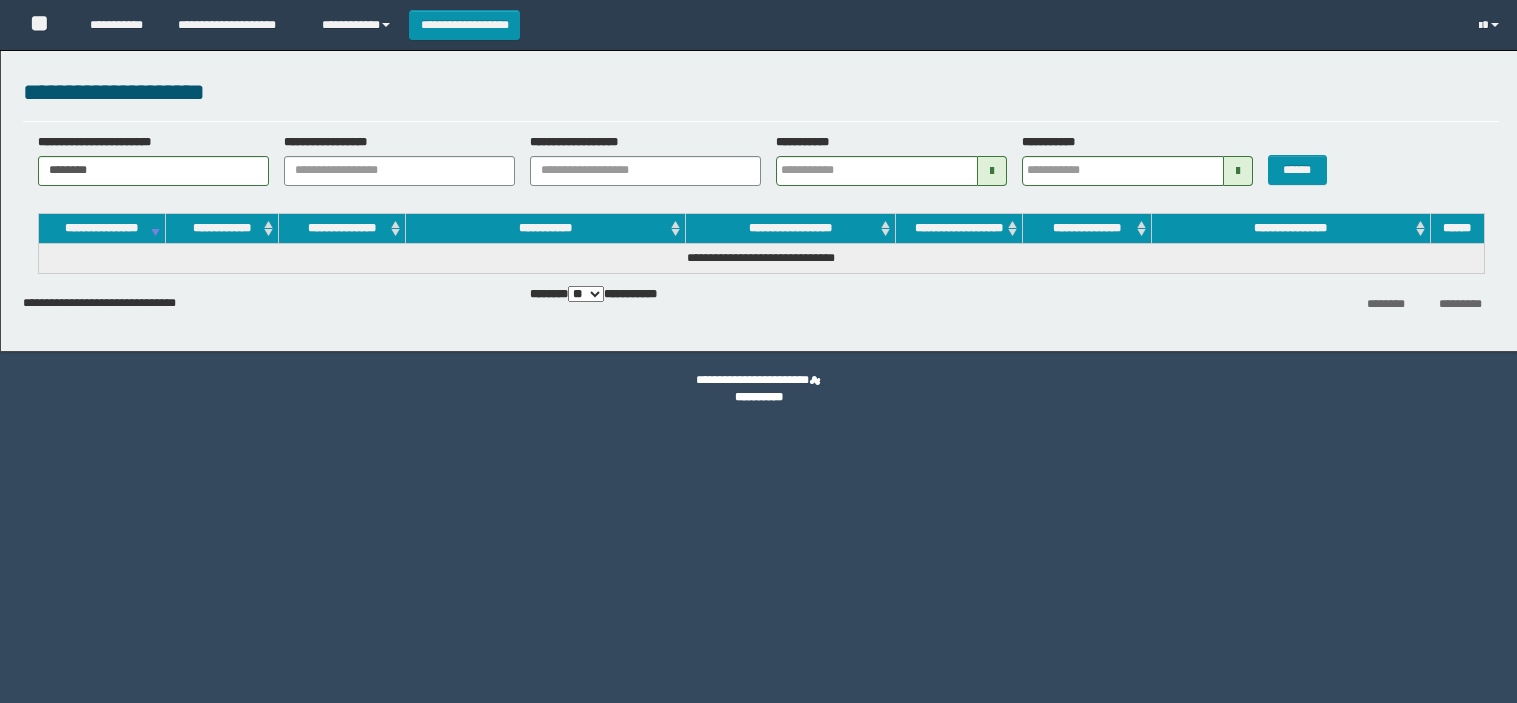 scroll, scrollTop: 0, scrollLeft: 0, axis: both 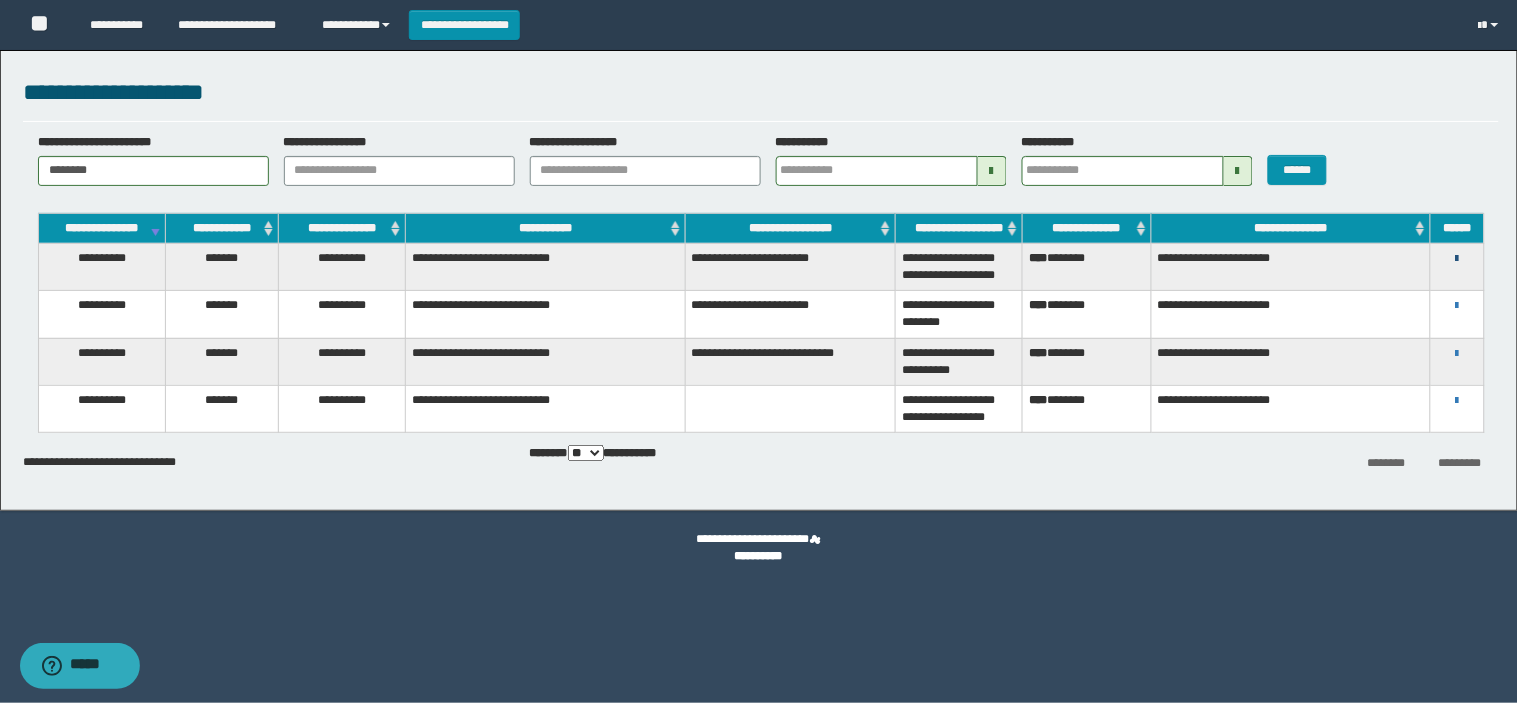 click at bounding box center (1457, 259) 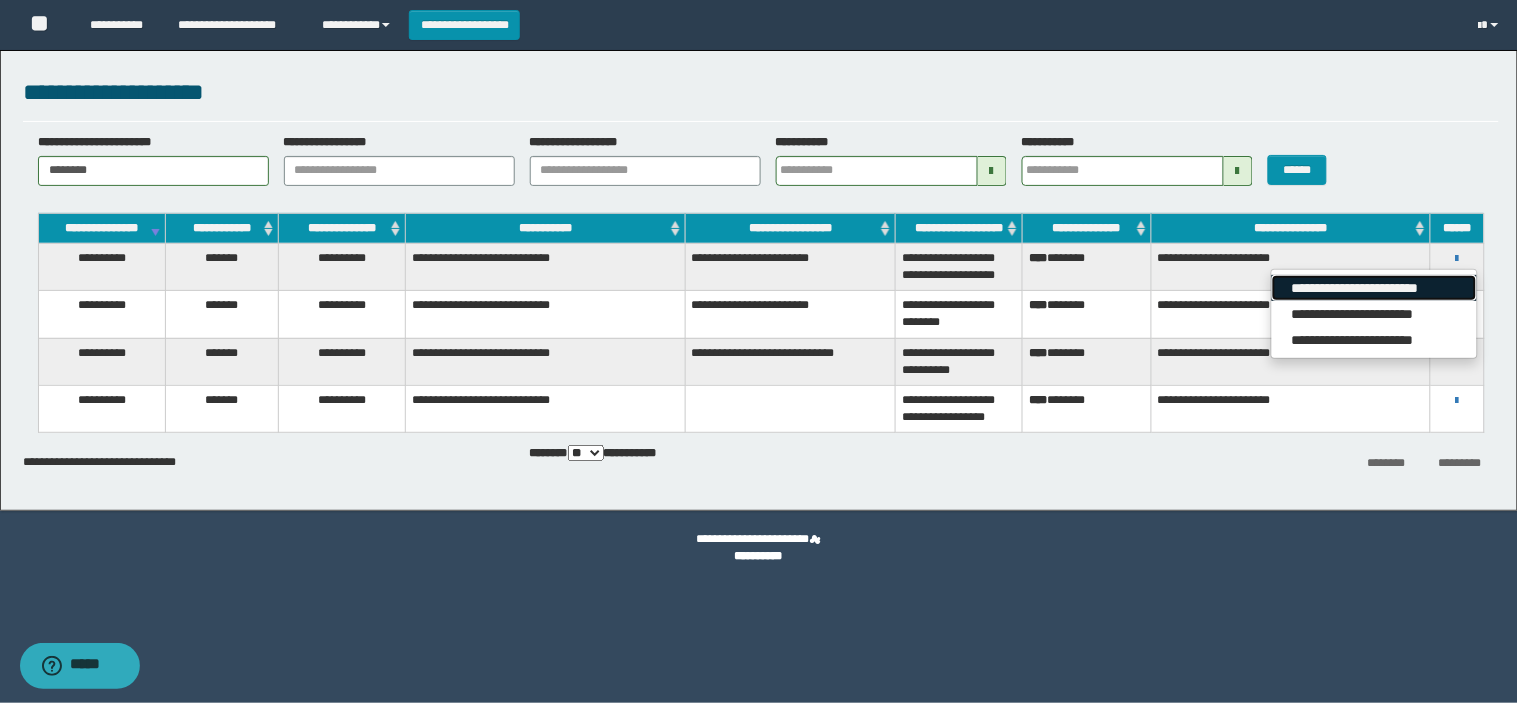 click on "**********" at bounding box center (1374, 288) 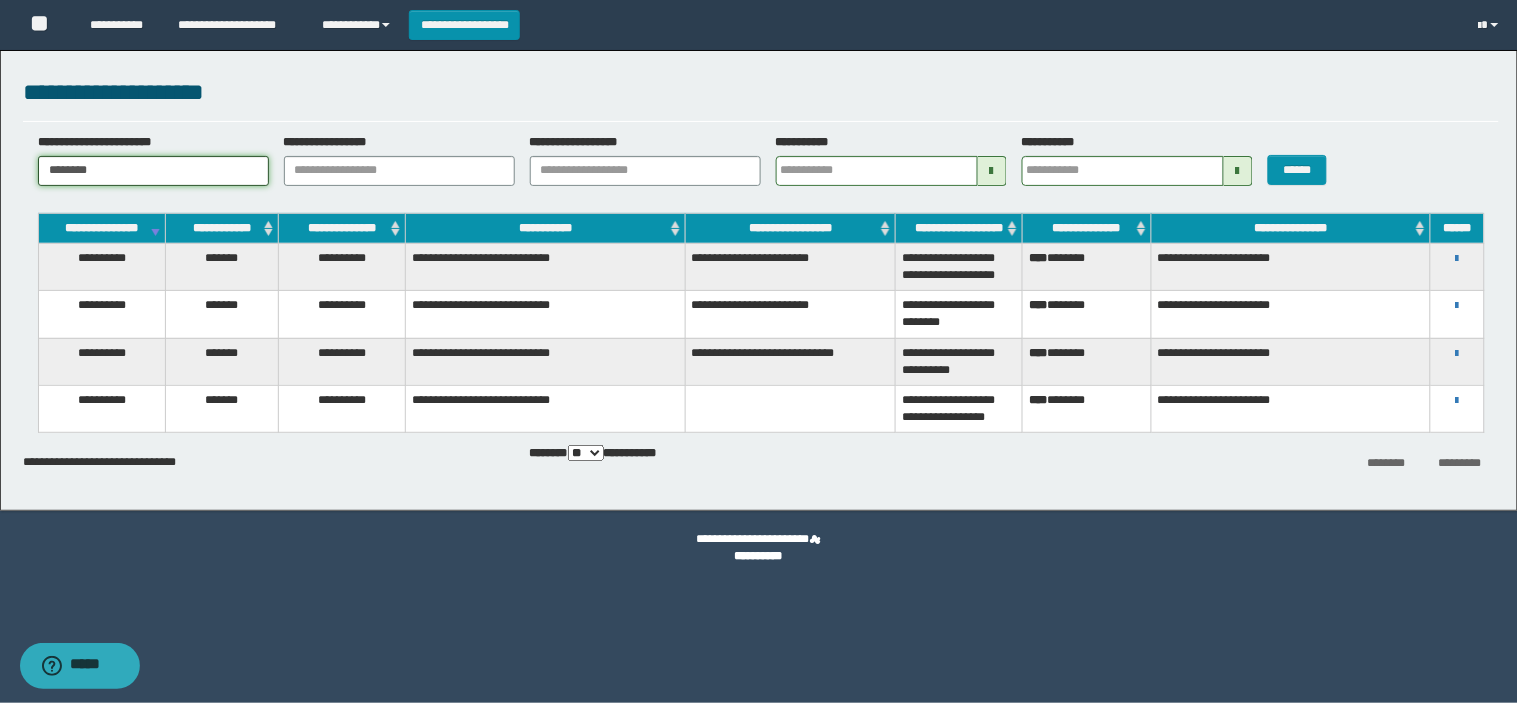 drag, startPoint x: 176, startPoint y: 173, endPoint x: 45, endPoint y: 194, distance: 132.67253 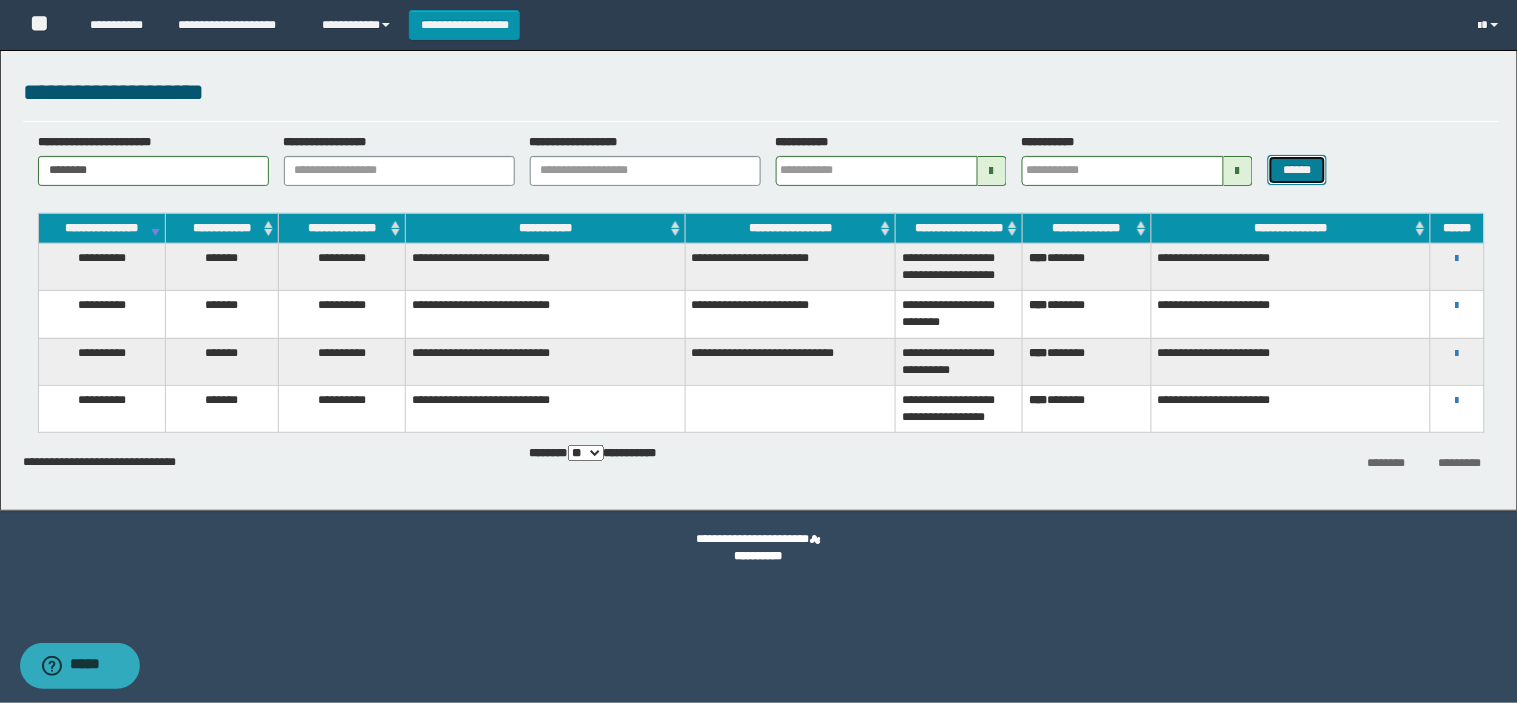 click on "******" at bounding box center [1298, 170] 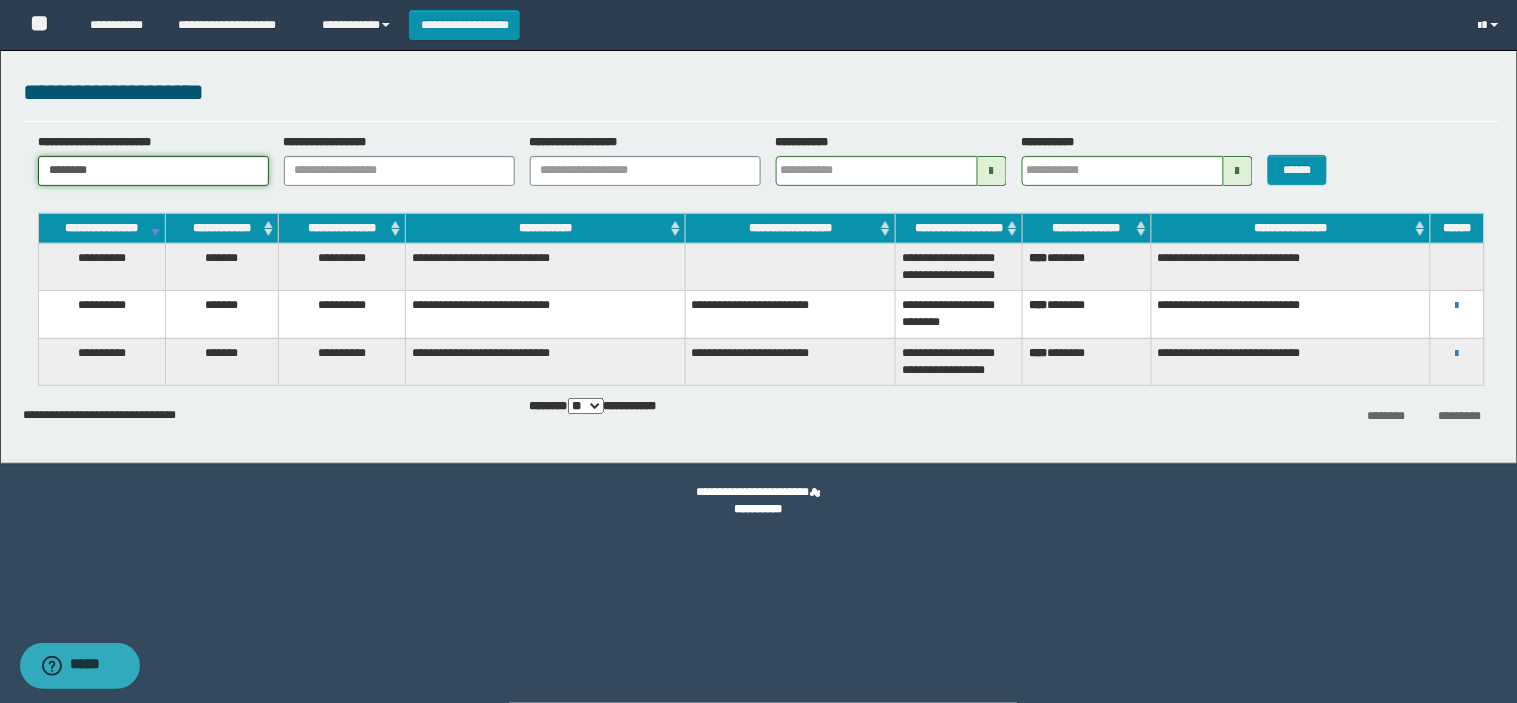 drag, startPoint x: 183, startPoint y: 178, endPoint x: 6, endPoint y: 196, distance: 177.9129 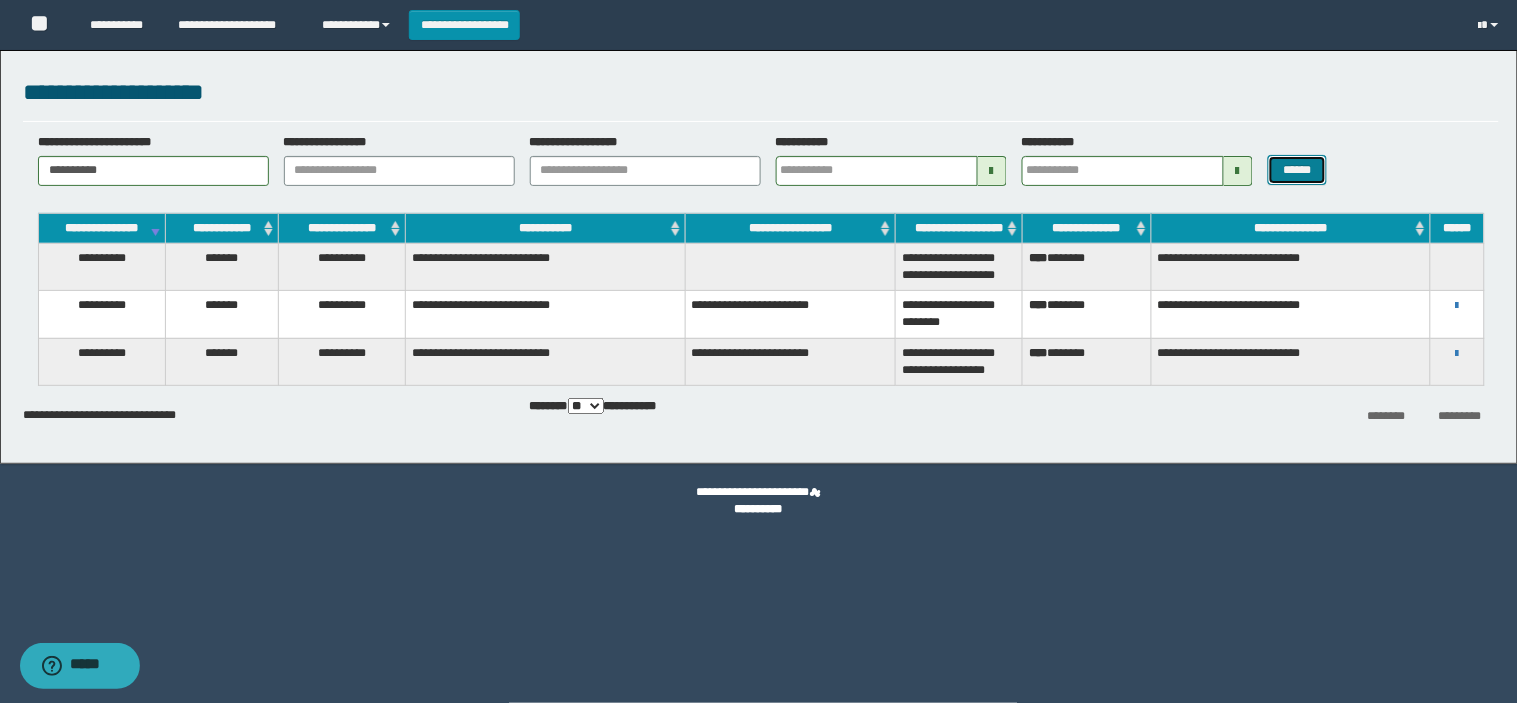 click on "******" at bounding box center [1298, 170] 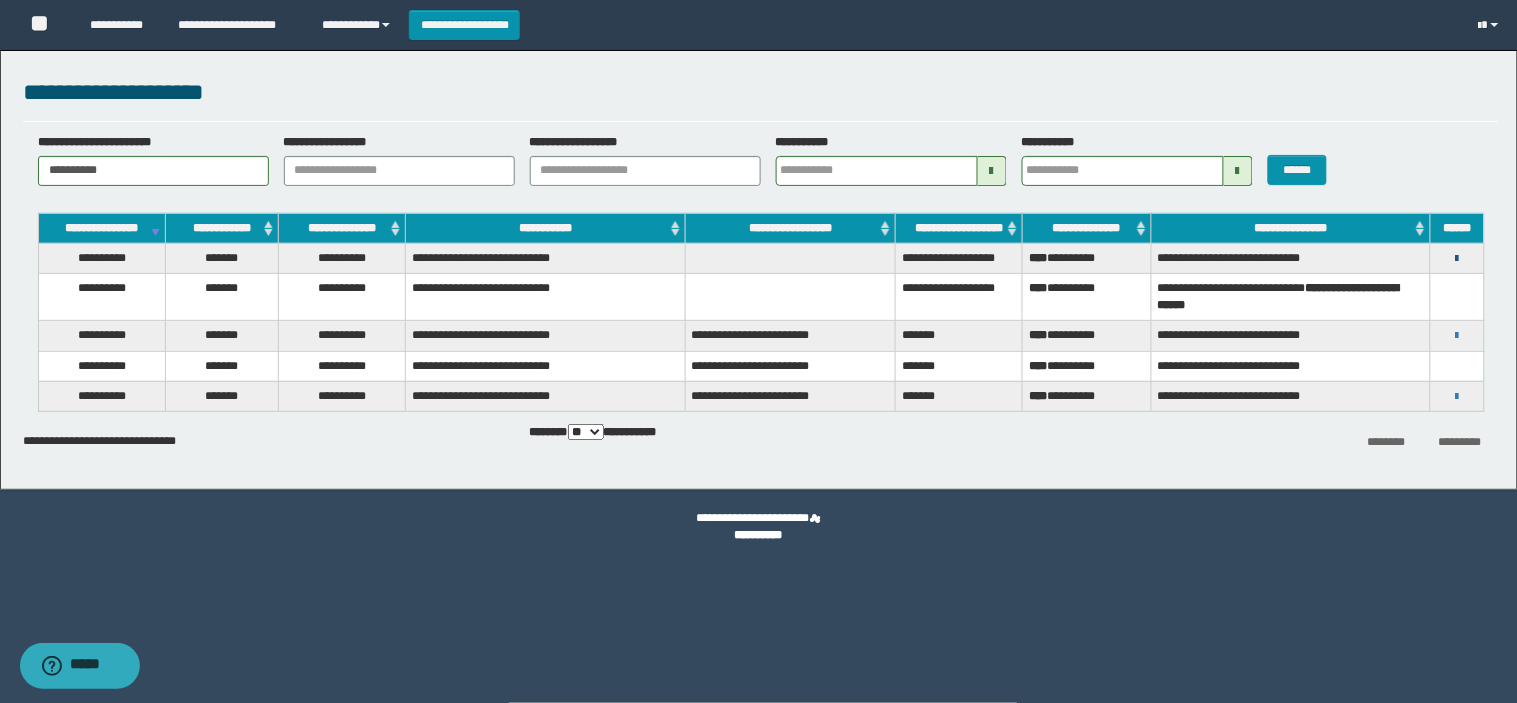 click at bounding box center (1457, 259) 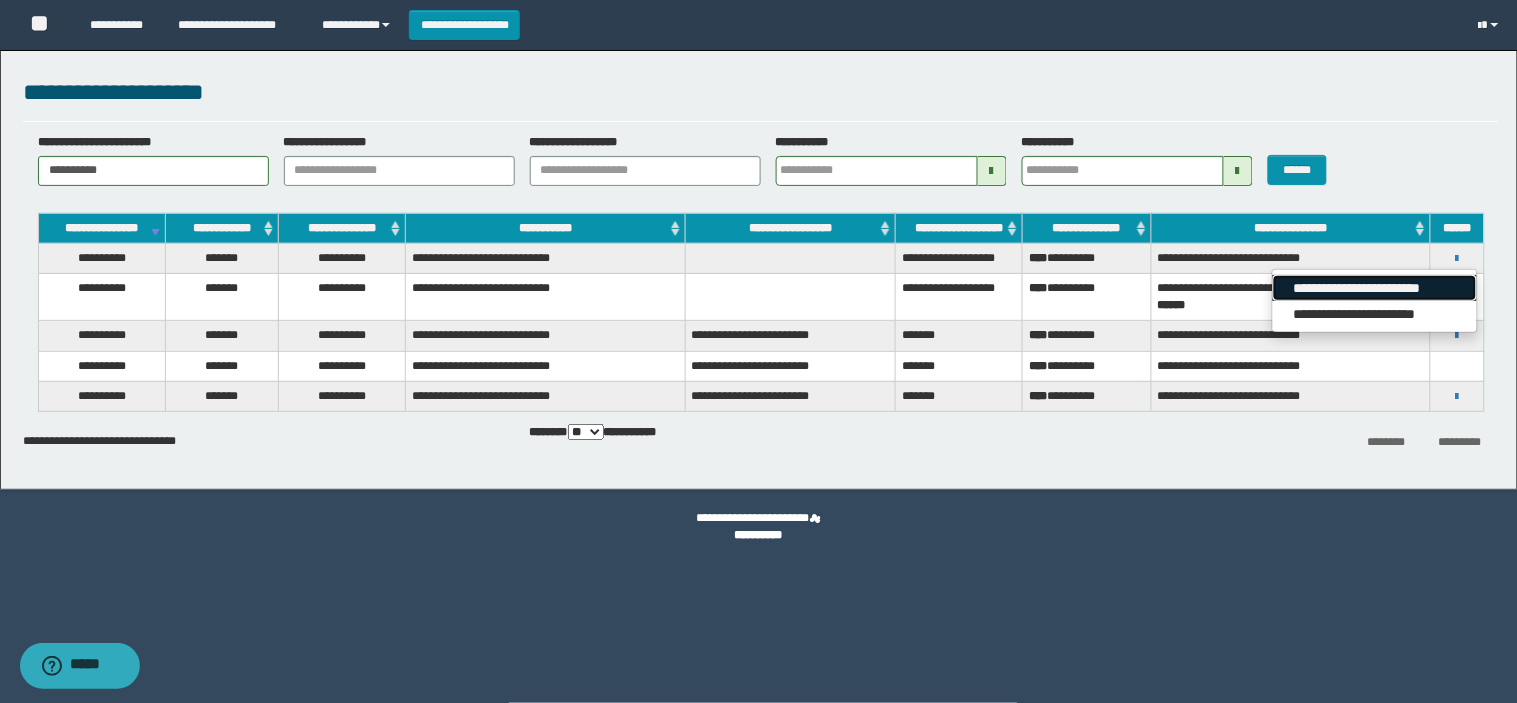 click on "**********" at bounding box center [1374, 288] 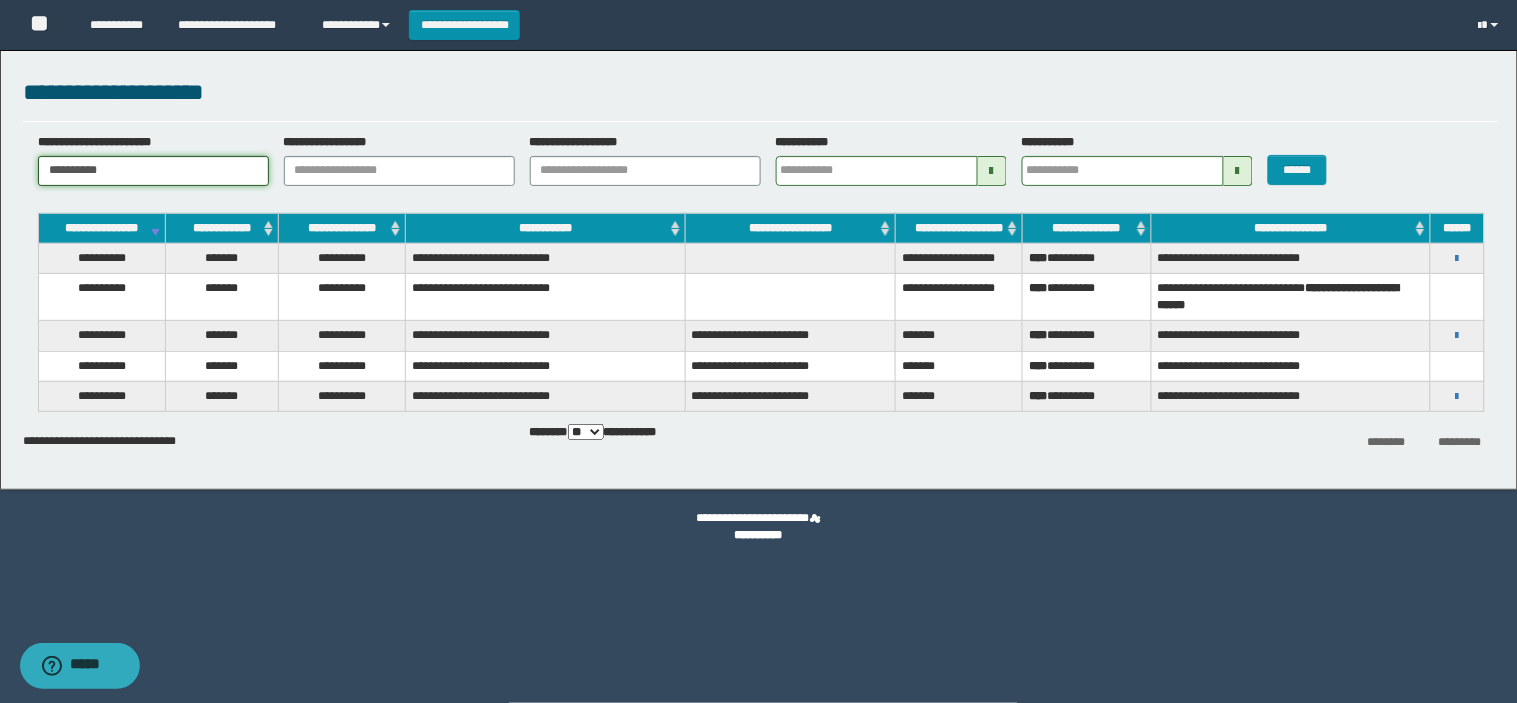 drag, startPoint x: 210, startPoint y: 180, endPoint x: 33, endPoint y: 203, distance: 178.4881 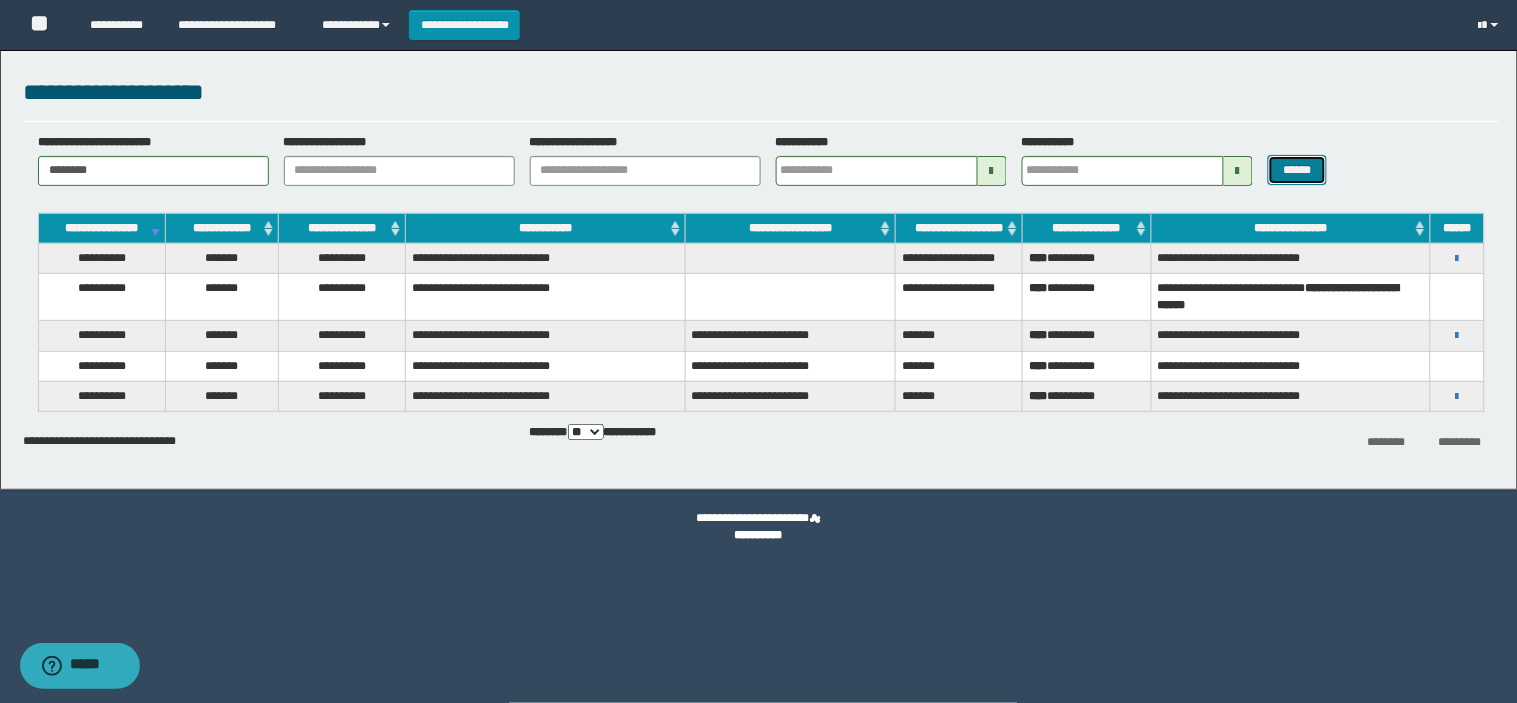 click on "******" at bounding box center (1298, 170) 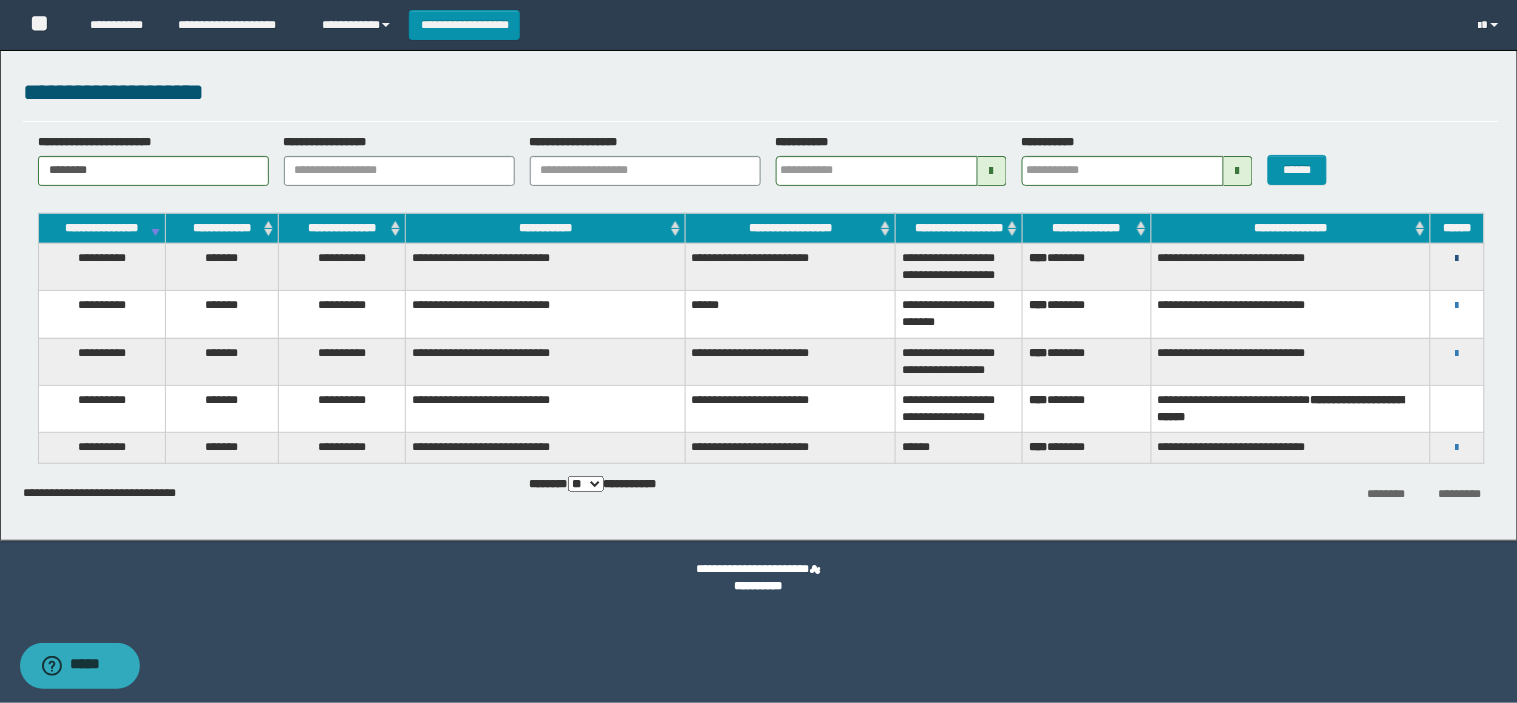 click at bounding box center [1457, 259] 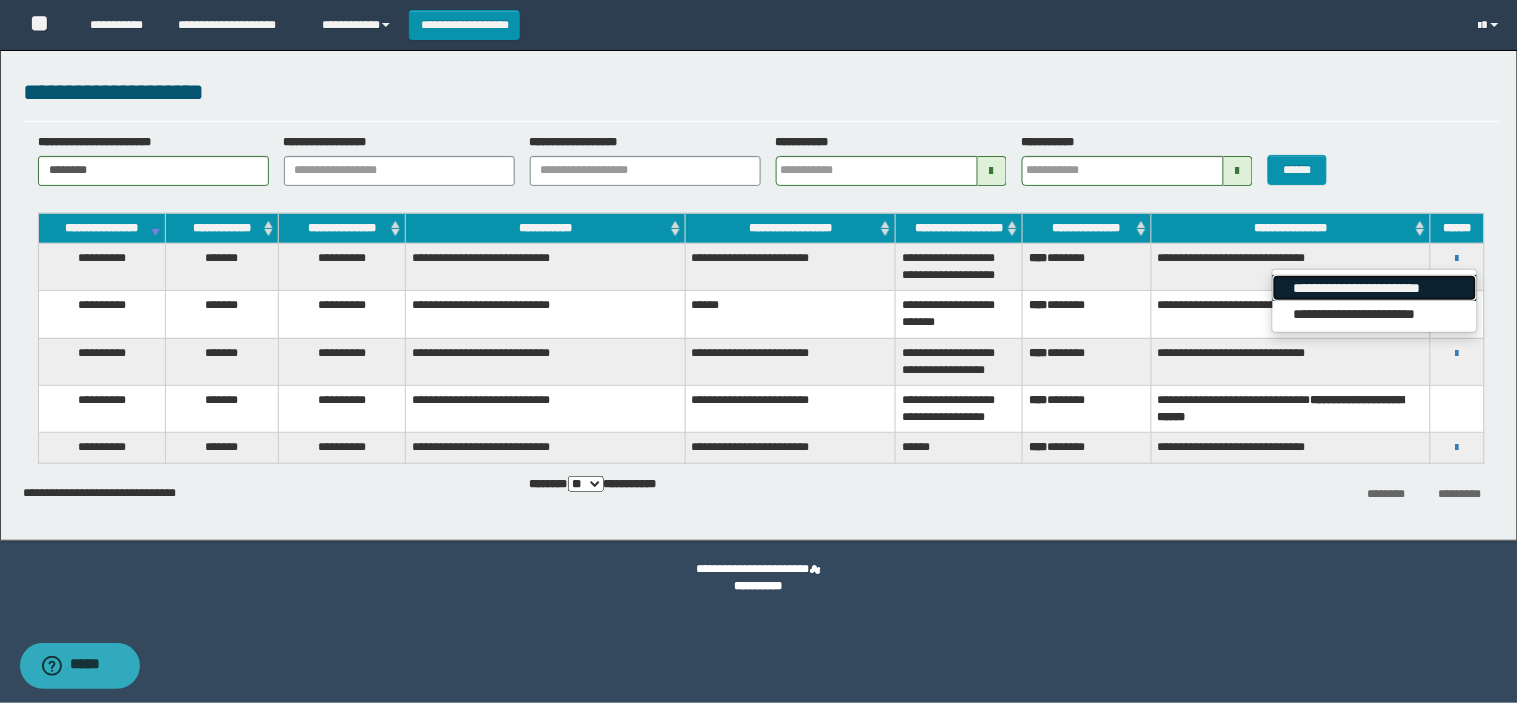 click on "**********" at bounding box center (1374, 288) 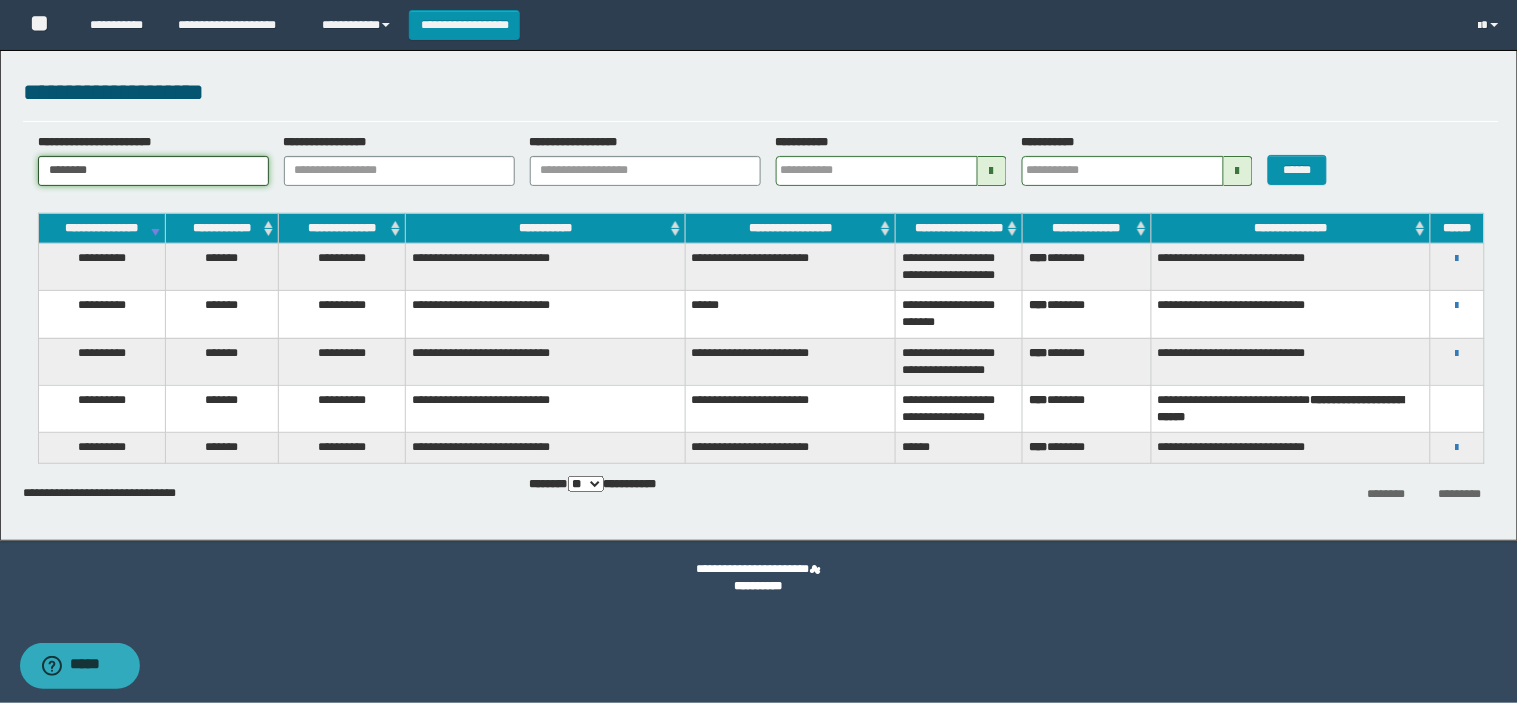drag, startPoint x: 203, startPoint y: 175, endPoint x: 0, endPoint y: 175, distance: 203 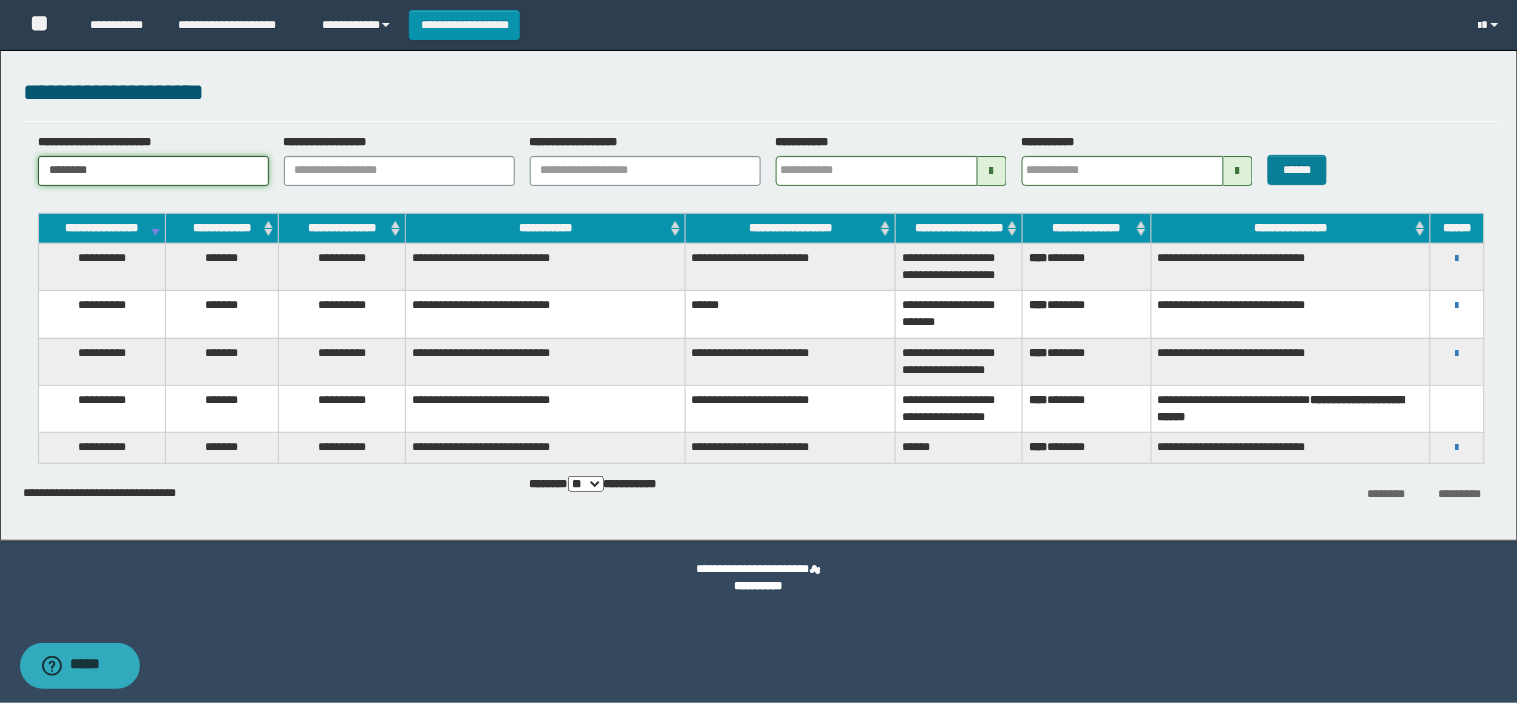 type on "********" 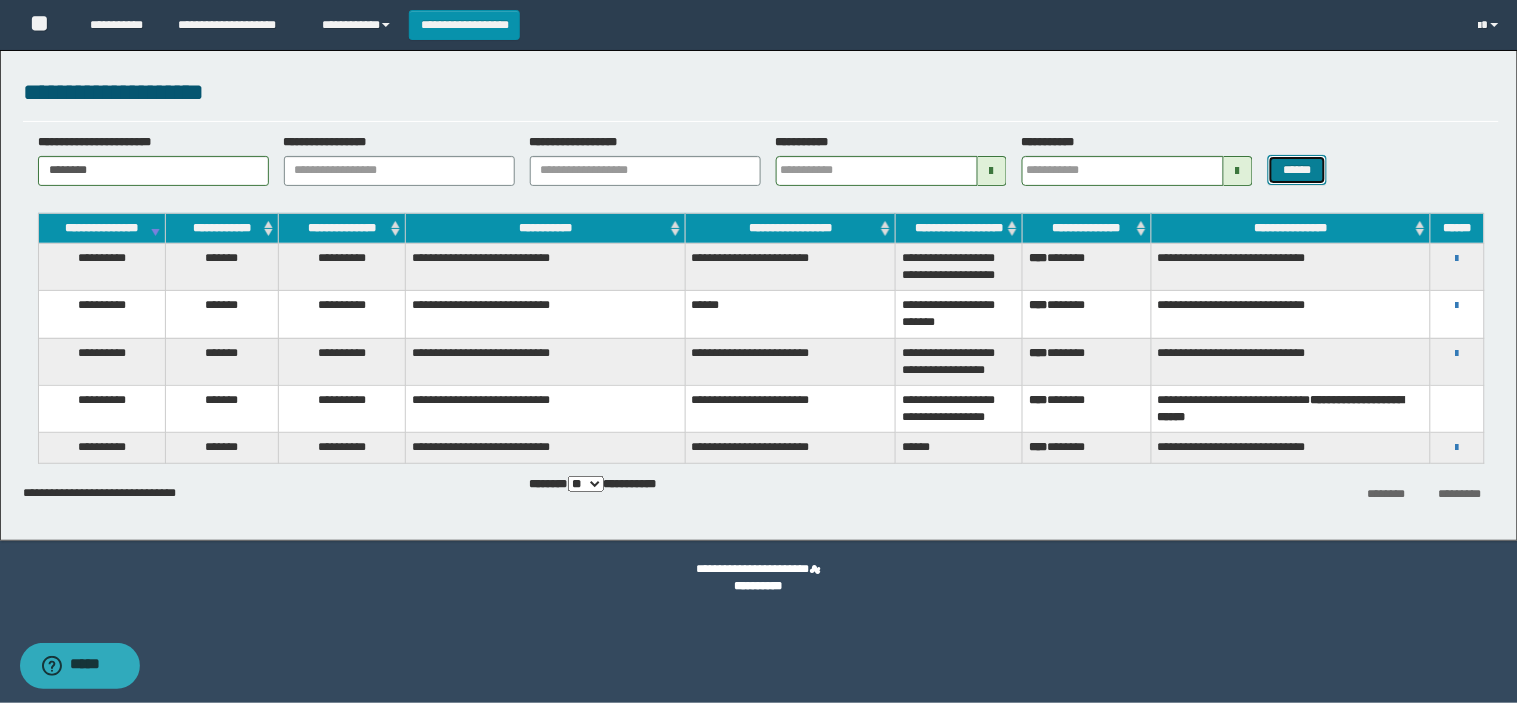 click on "******" at bounding box center (1298, 170) 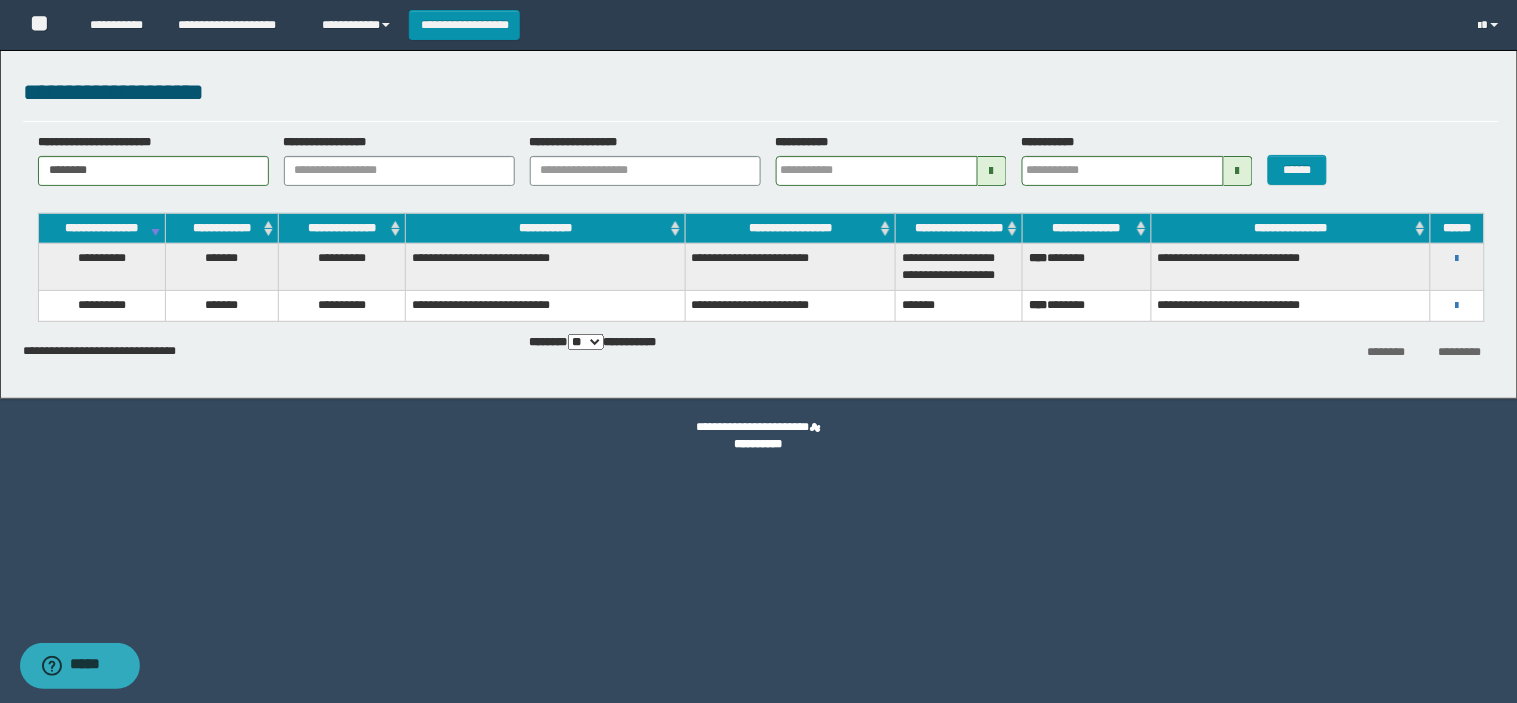 click on "**********" at bounding box center (1457, 258) 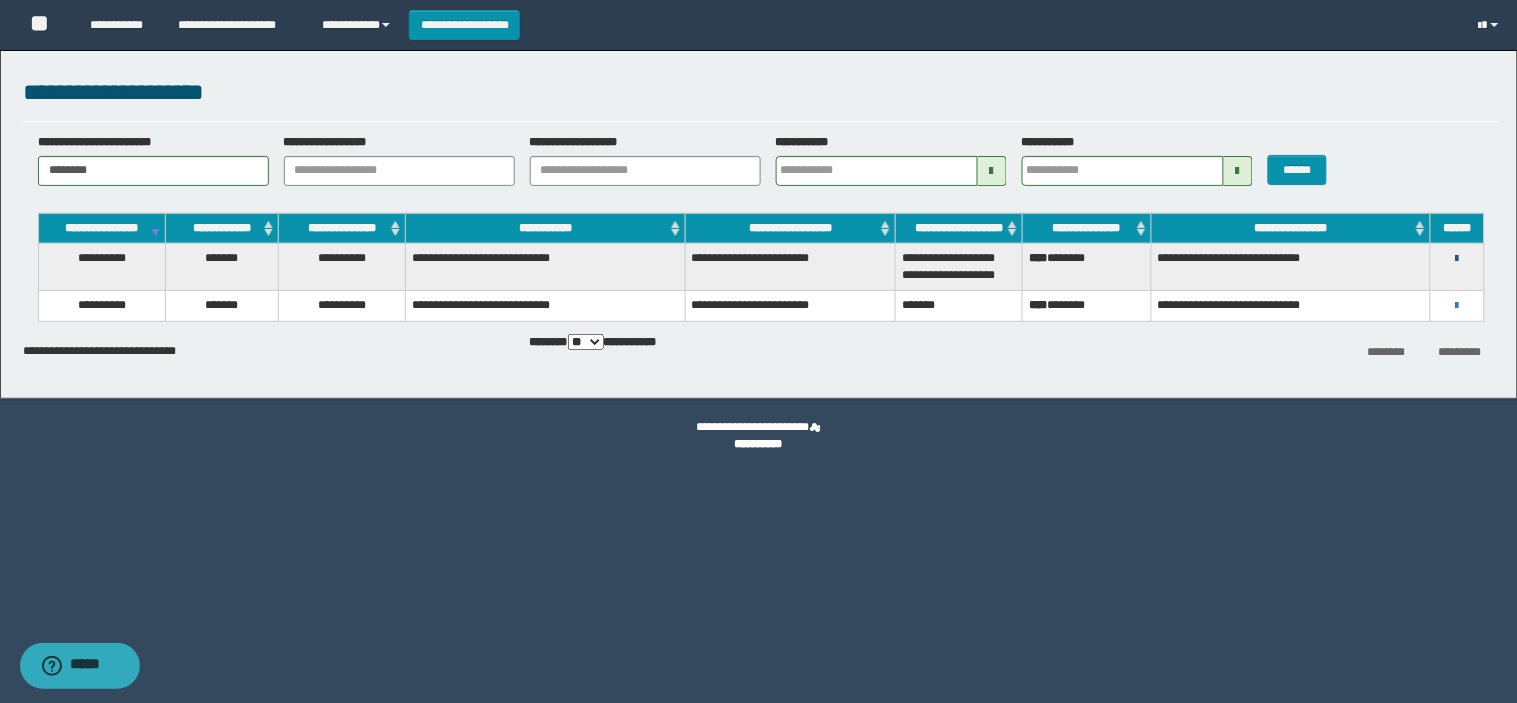 click at bounding box center [1457, 259] 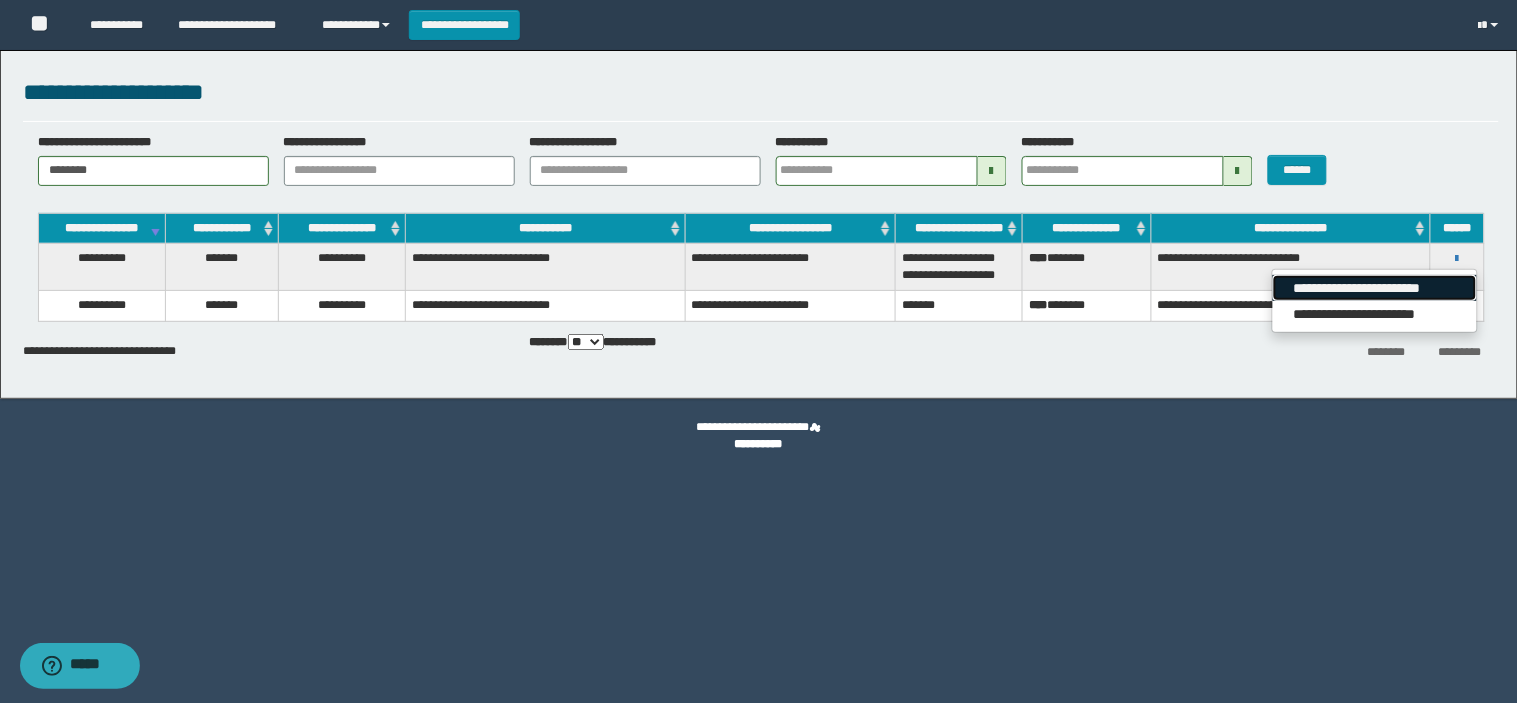 click on "**********" at bounding box center [1374, 288] 